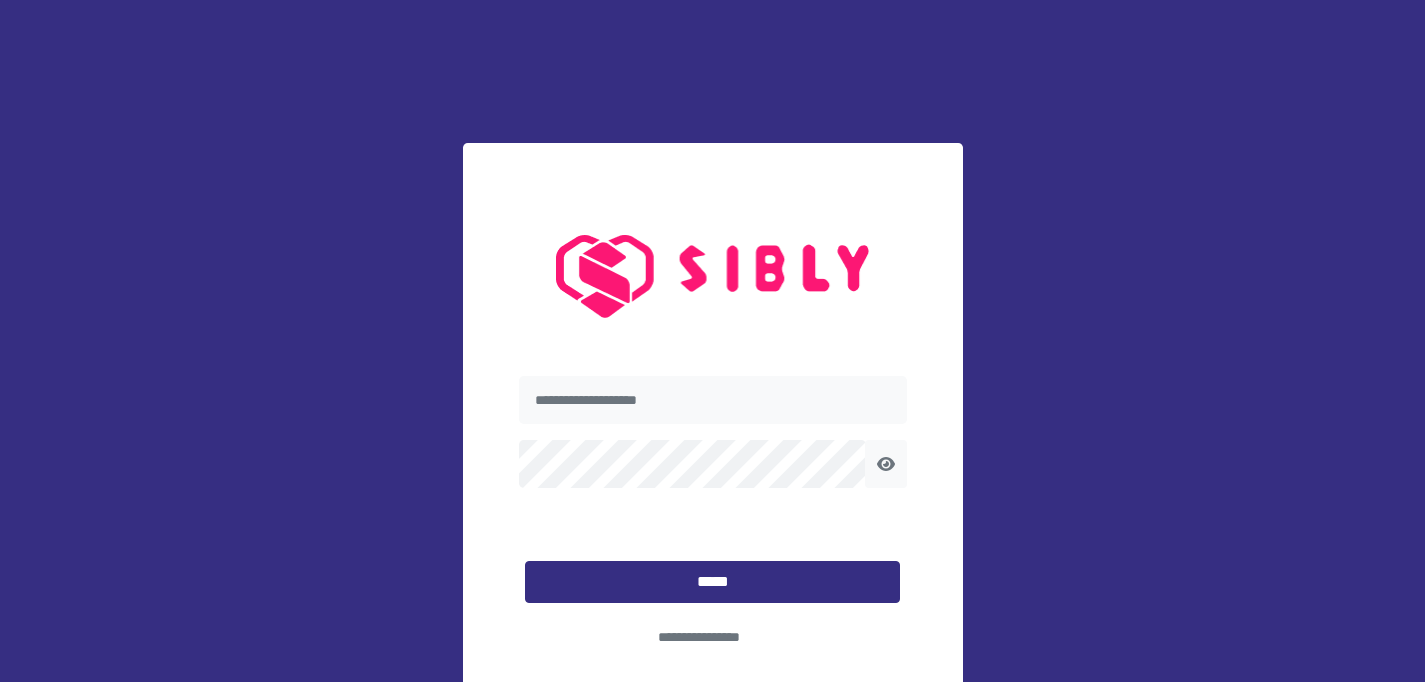 scroll, scrollTop: 0, scrollLeft: 0, axis: both 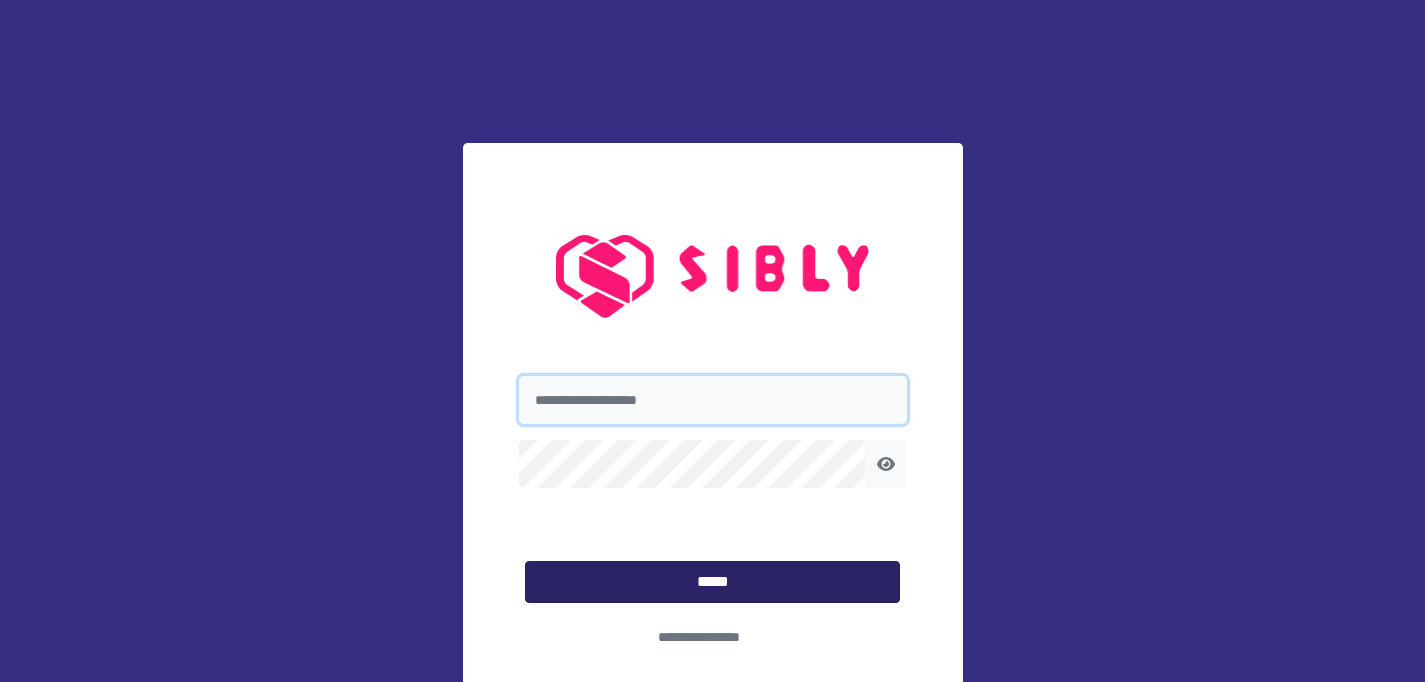 type on "**********" 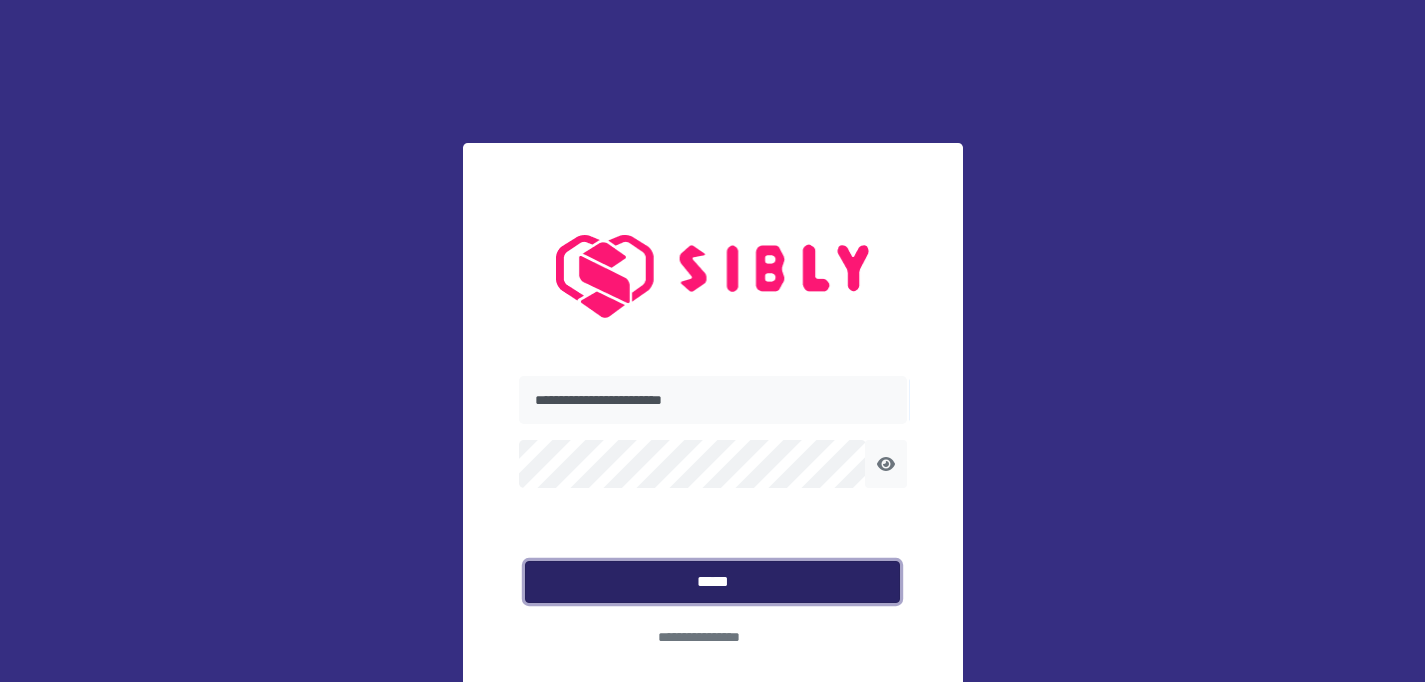 click on "*****" at bounding box center [712, 582] 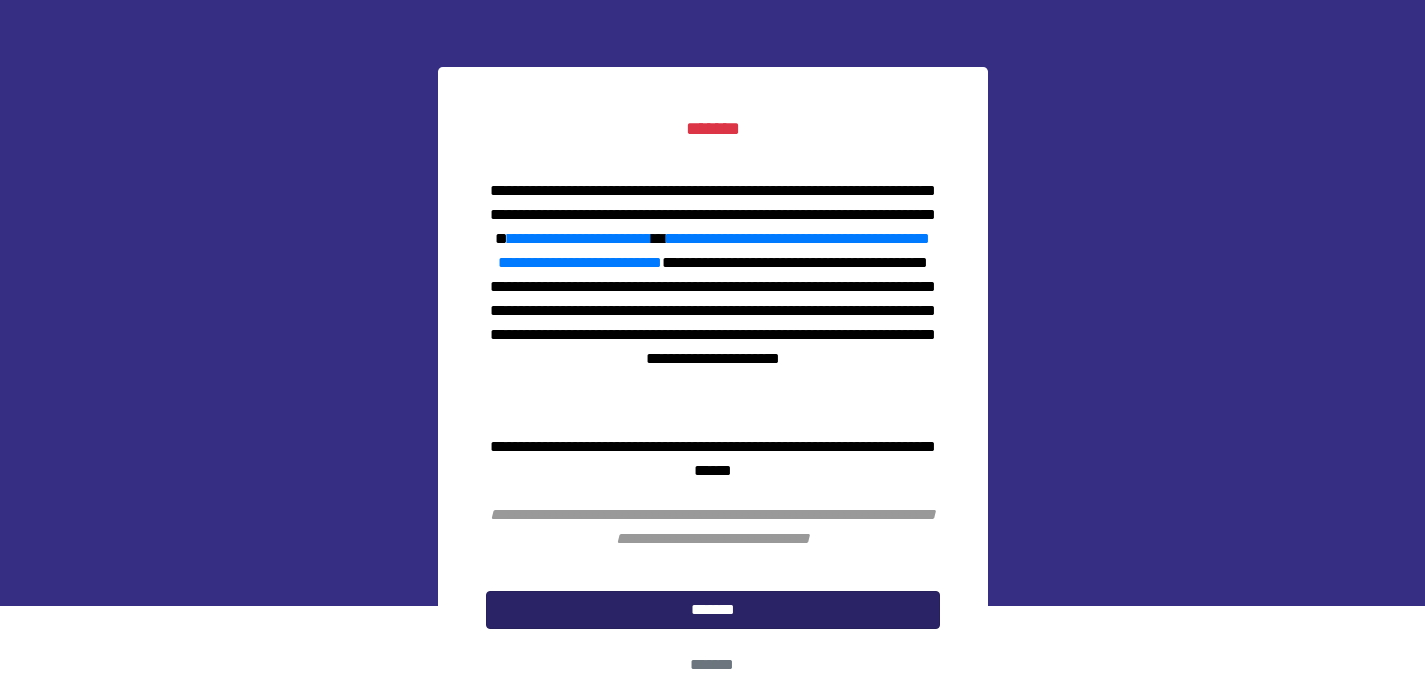 scroll, scrollTop: 78, scrollLeft: 0, axis: vertical 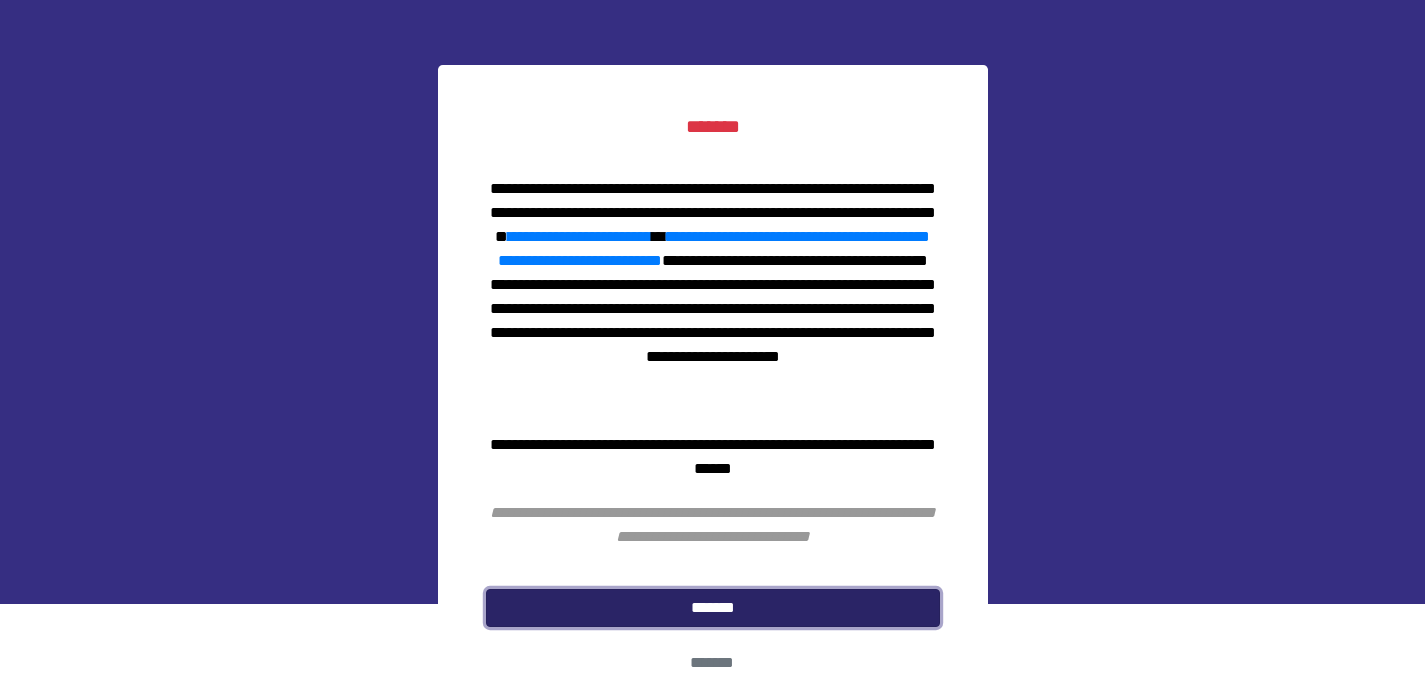 click on "*******" at bounding box center [713, 608] 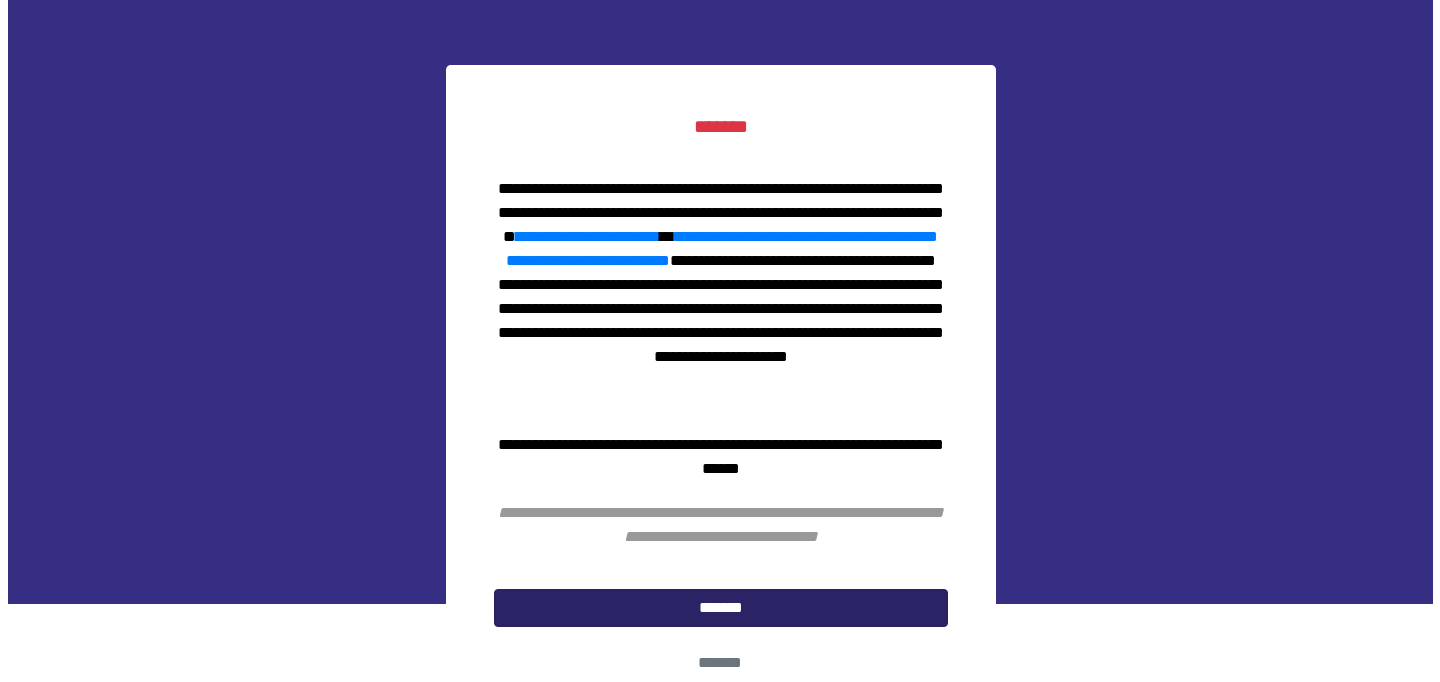scroll, scrollTop: 0, scrollLeft: 0, axis: both 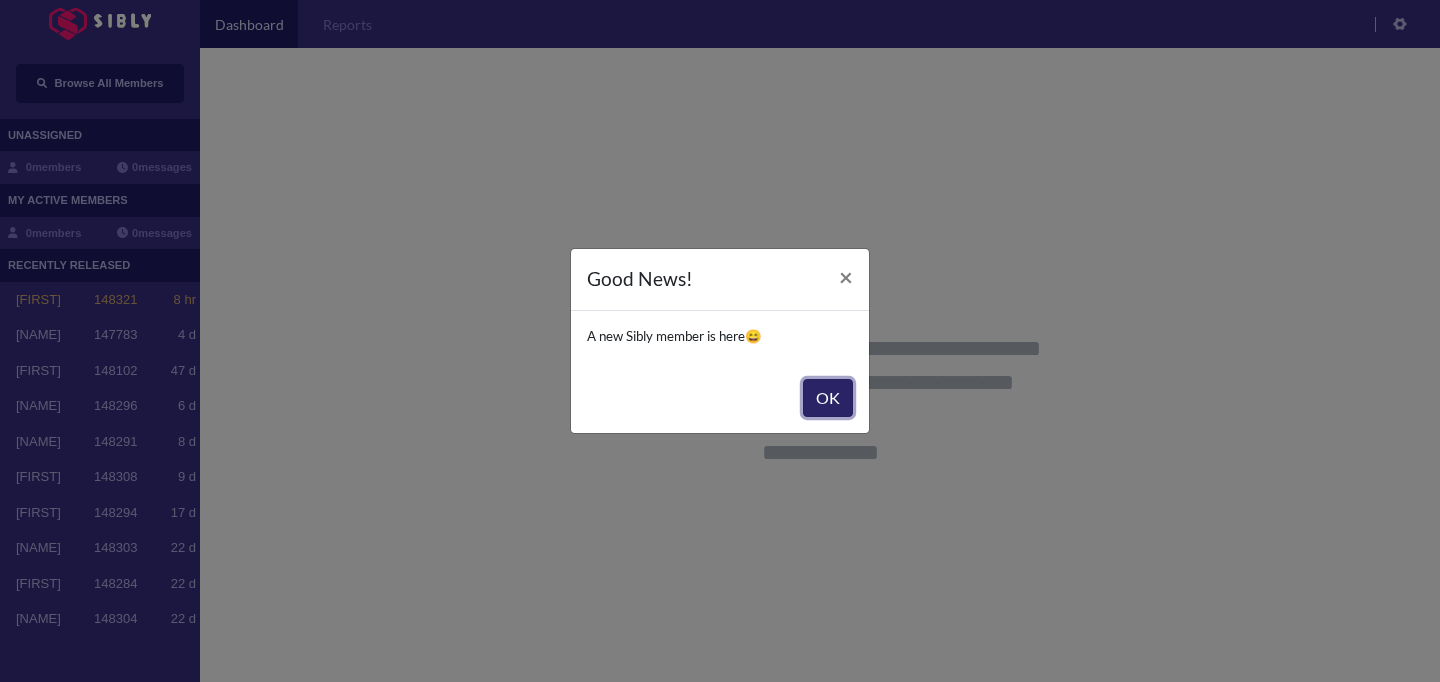 click on "OK" at bounding box center (828, 398) 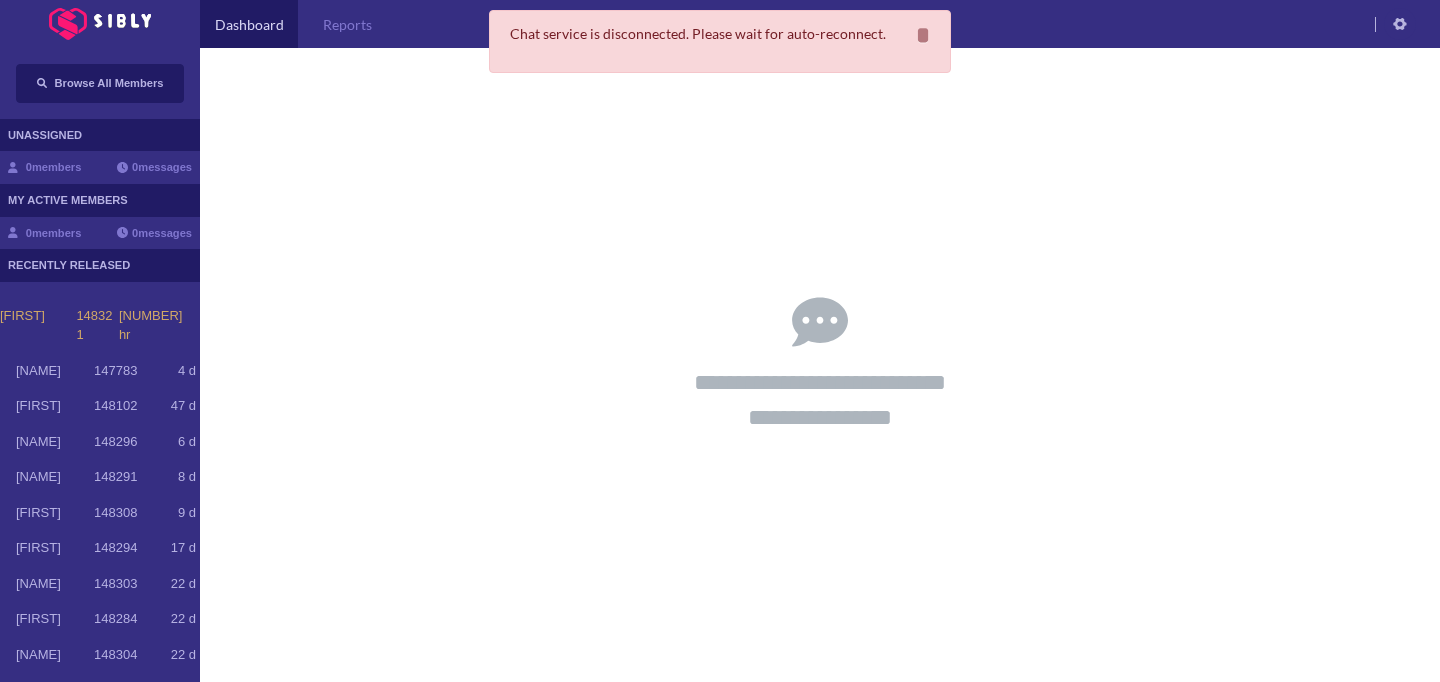 click on "**********" at bounding box center (820, 365) 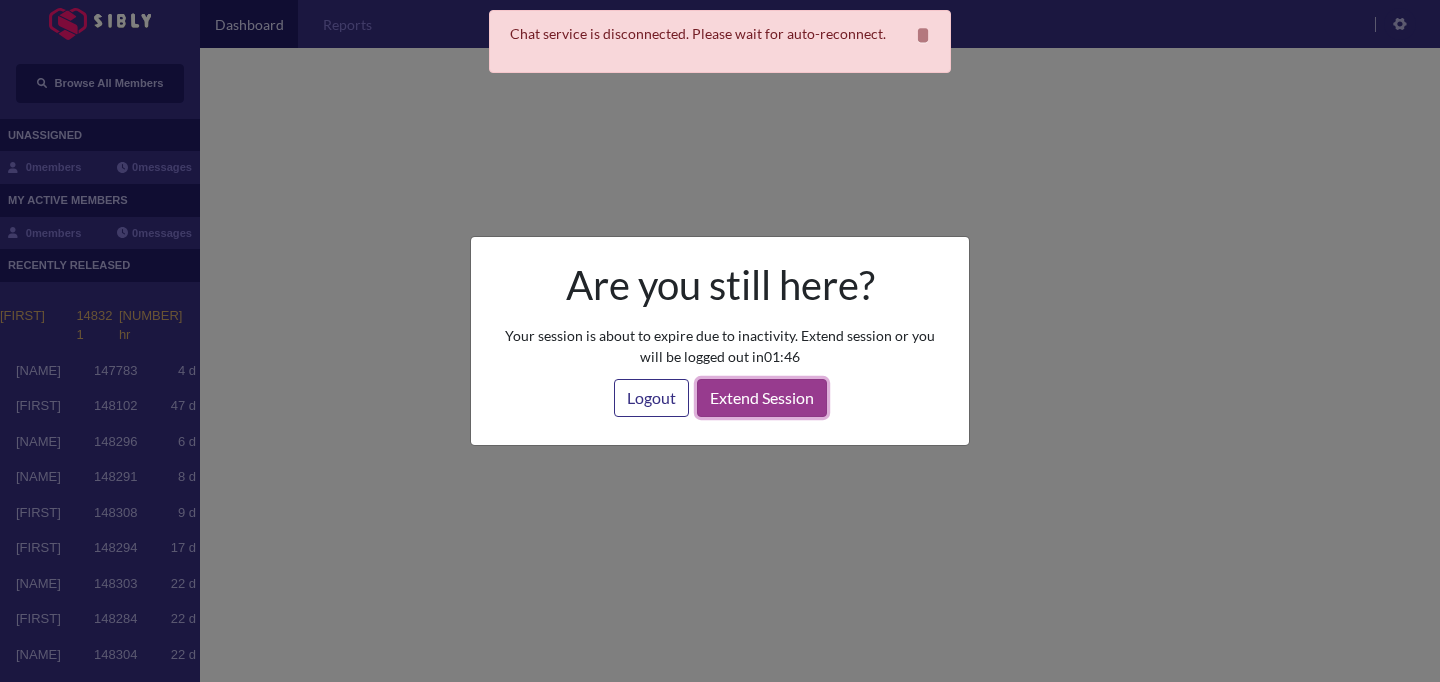 click on "Extend Session" at bounding box center [762, 398] 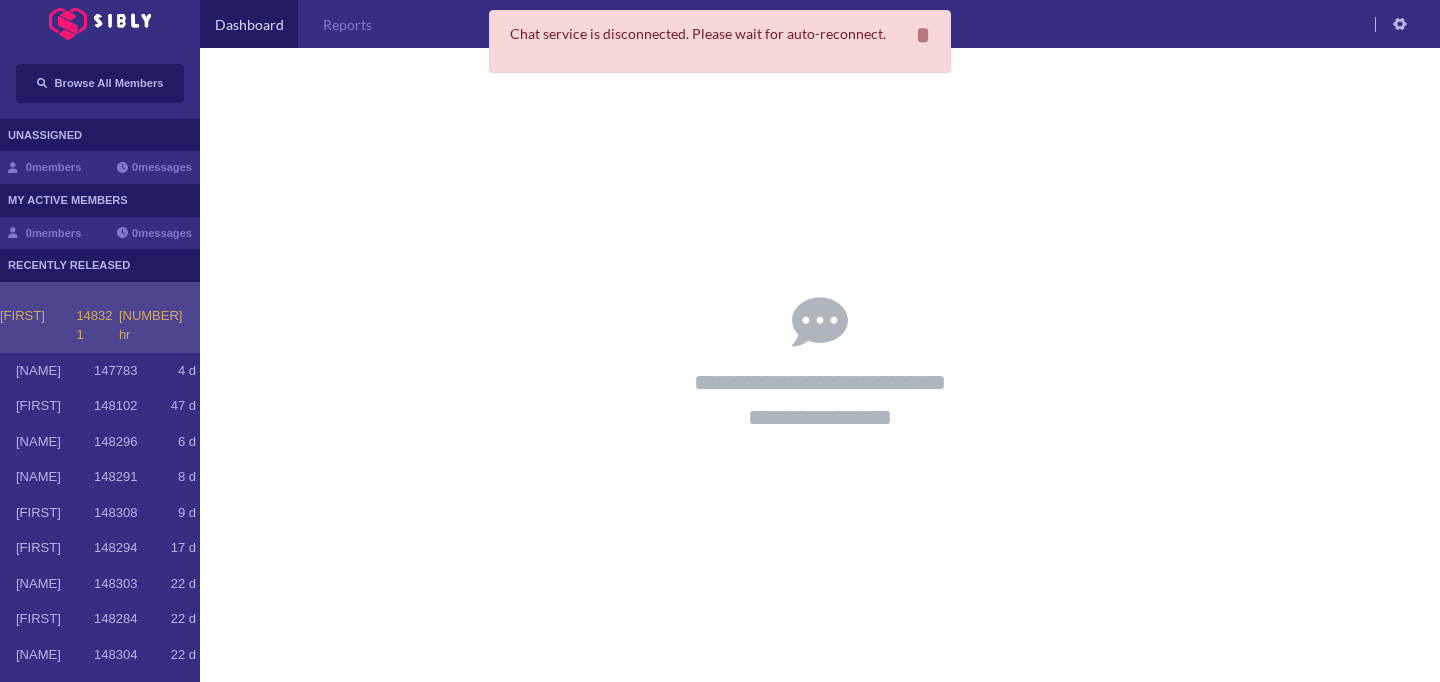 click on "Rachael 148321 9 hr" at bounding box center (98, 325) 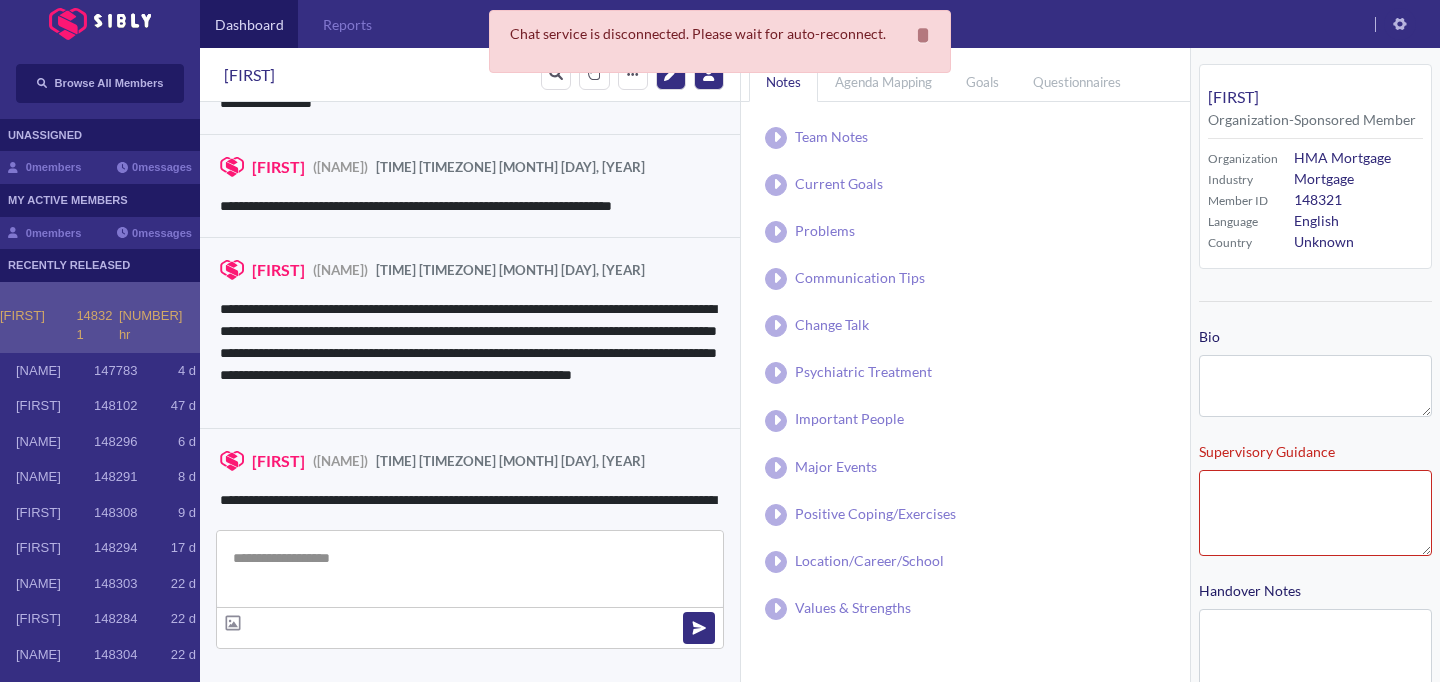 scroll, scrollTop: 1049, scrollLeft: 0, axis: vertical 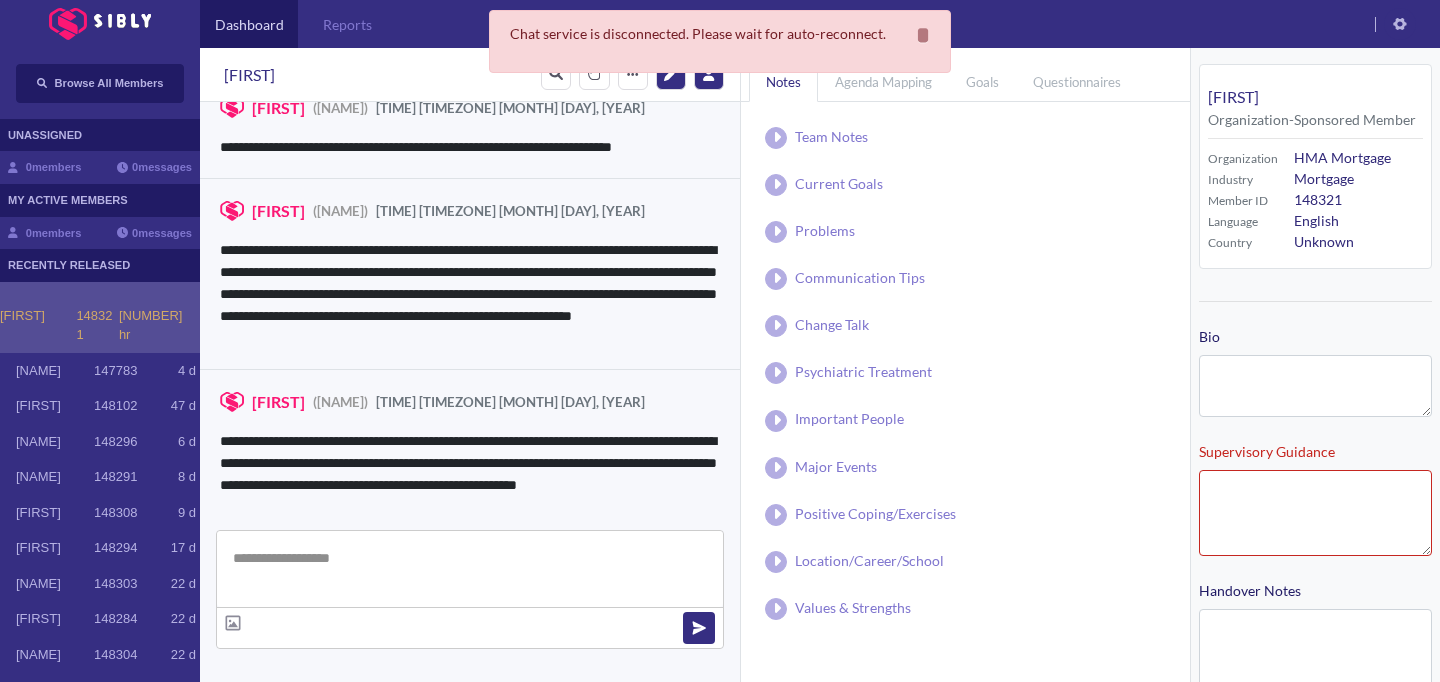 type on "**********" 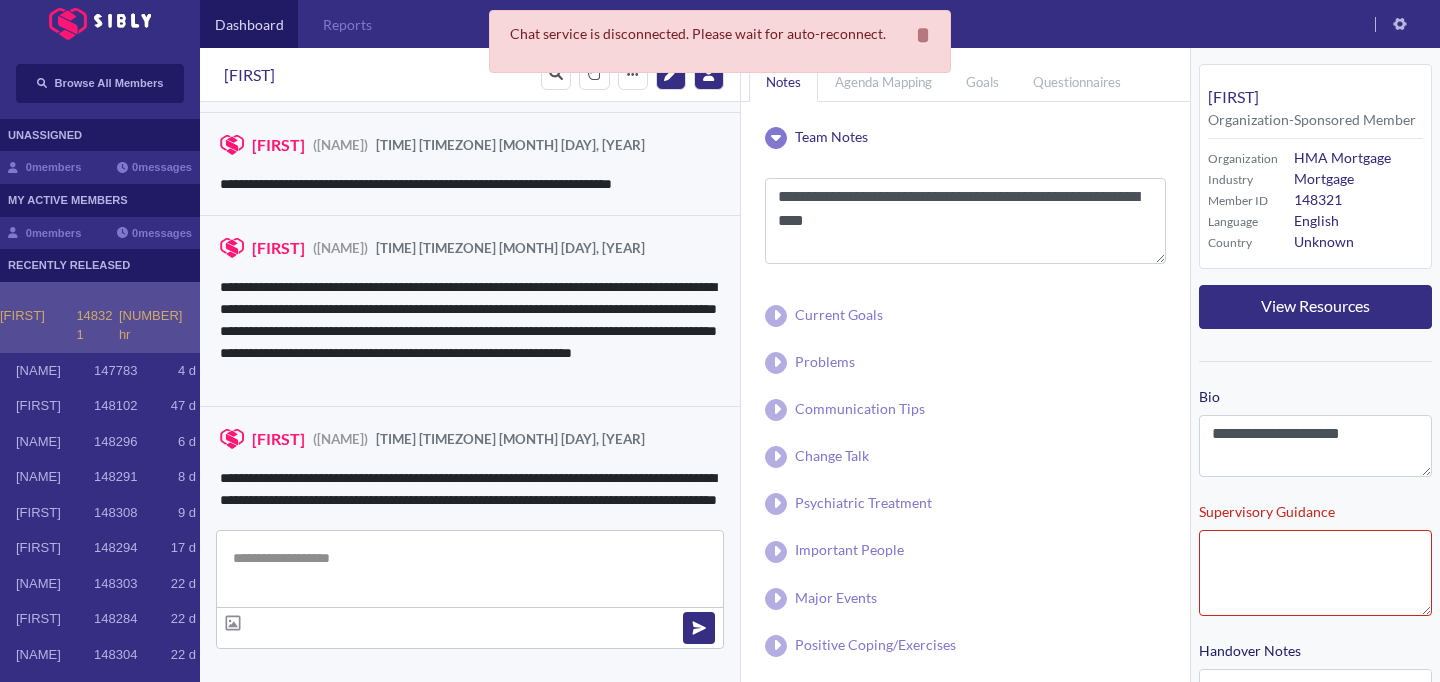 scroll, scrollTop: 1086, scrollLeft: 0, axis: vertical 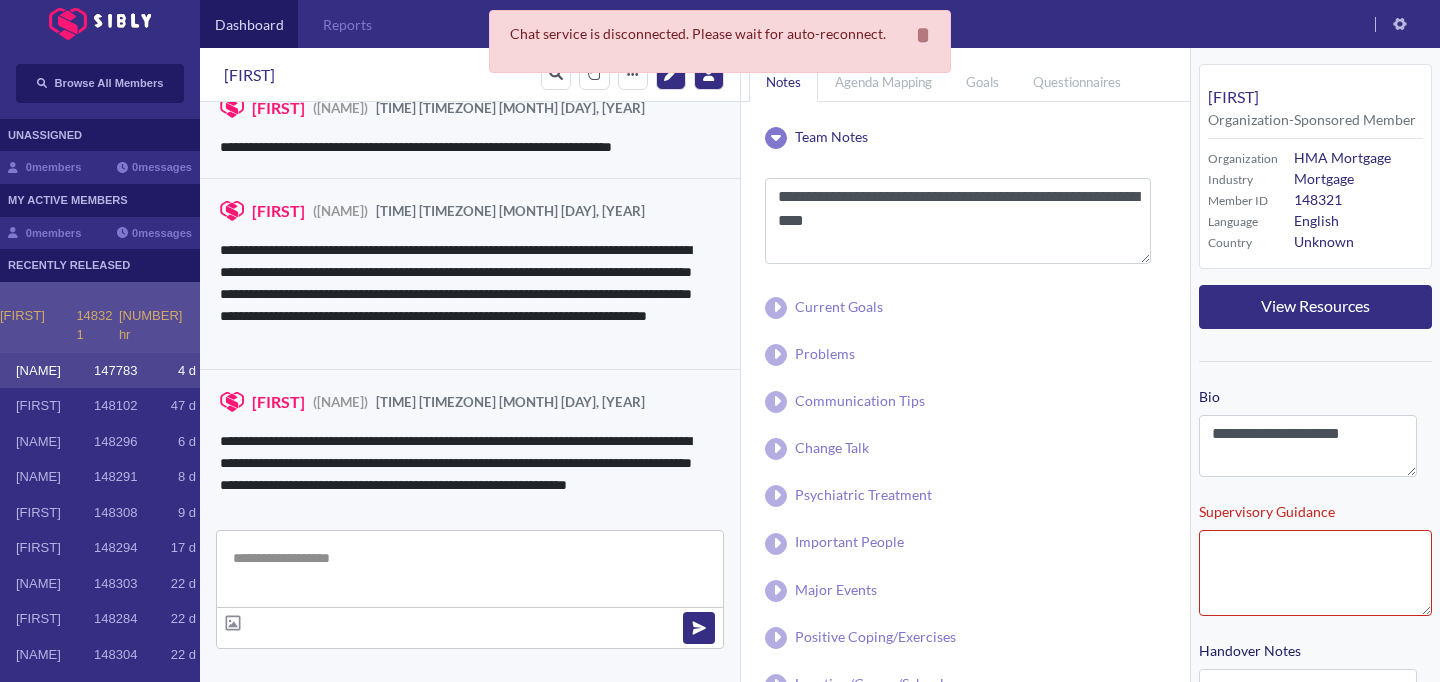 click on "147783" at bounding box center [115, 371] 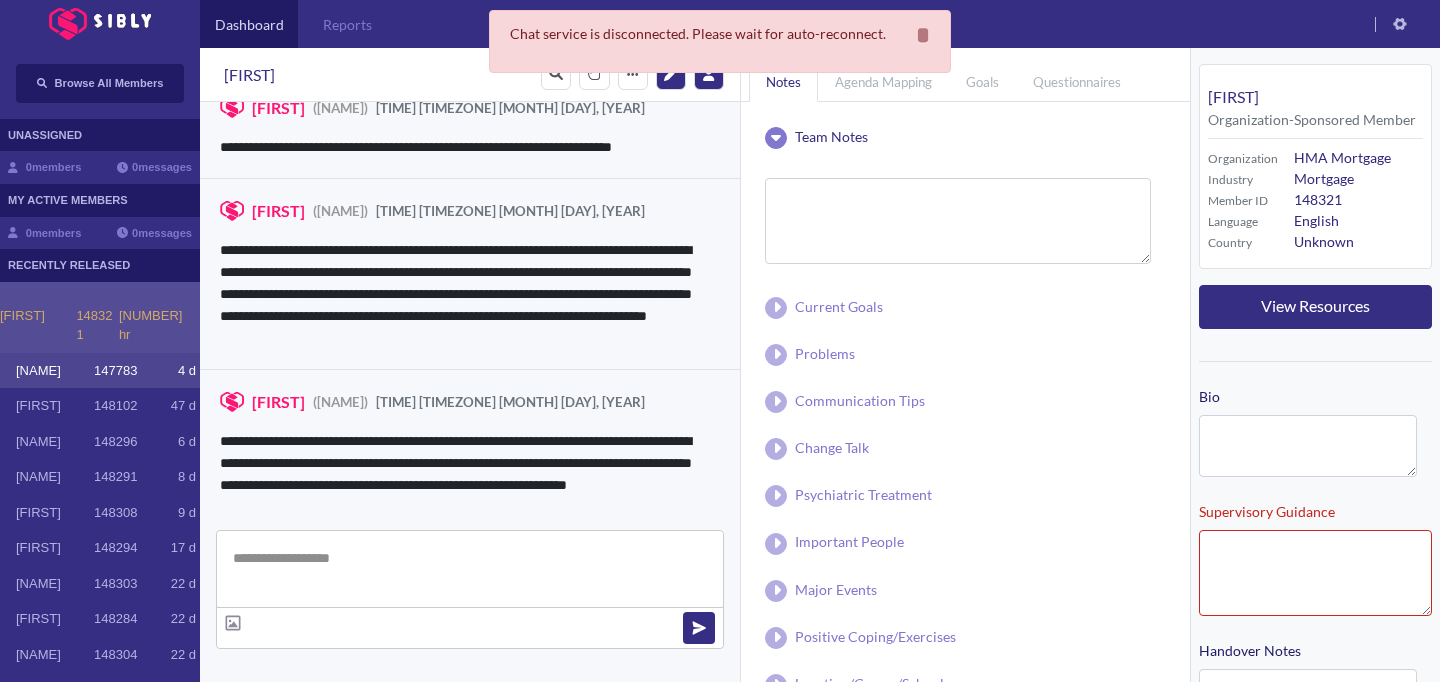 type 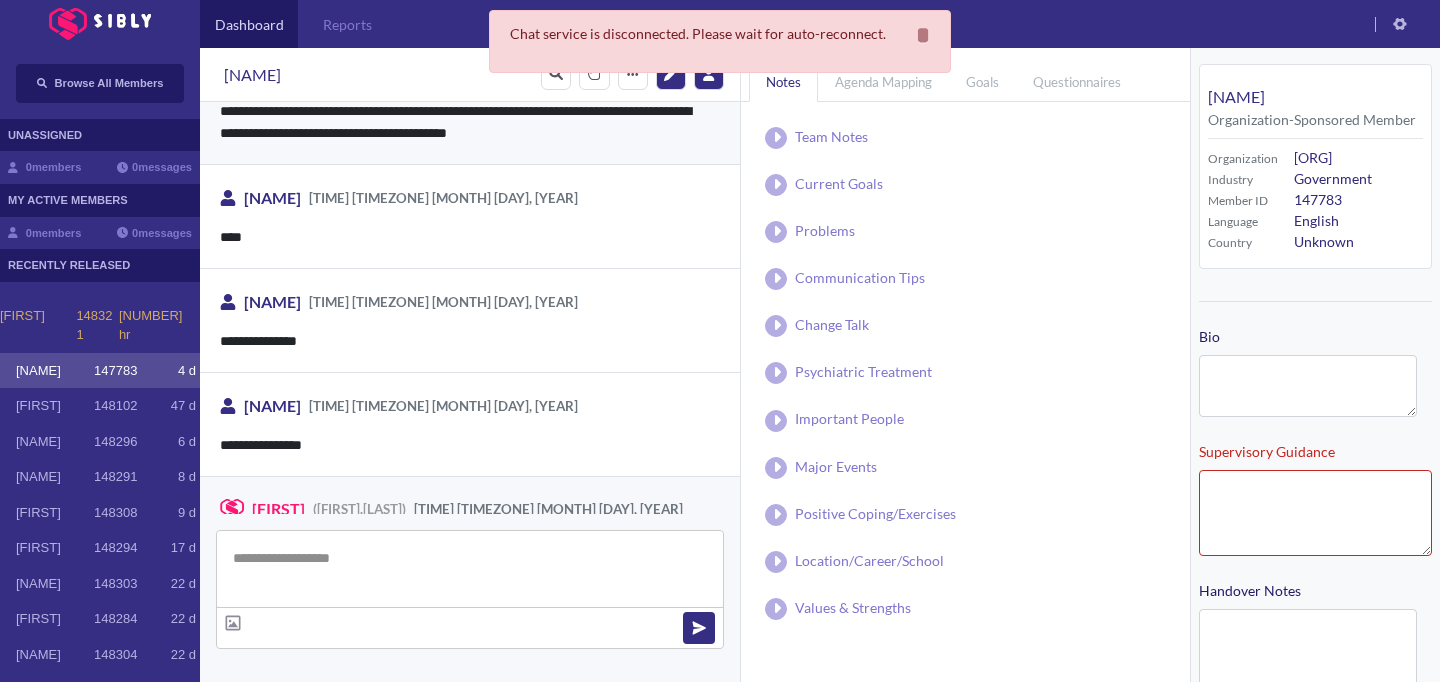 scroll, scrollTop: 3247, scrollLeft: 0, axis: vertical 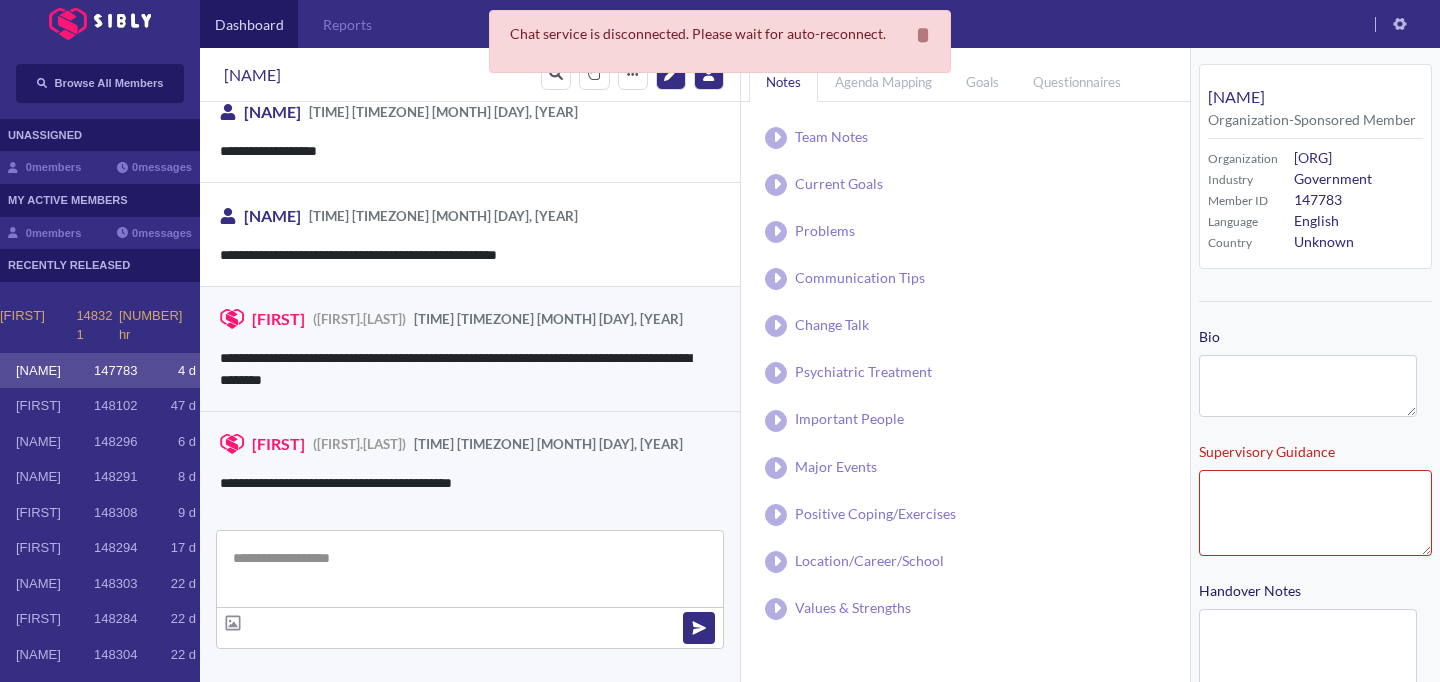 type on "**********" 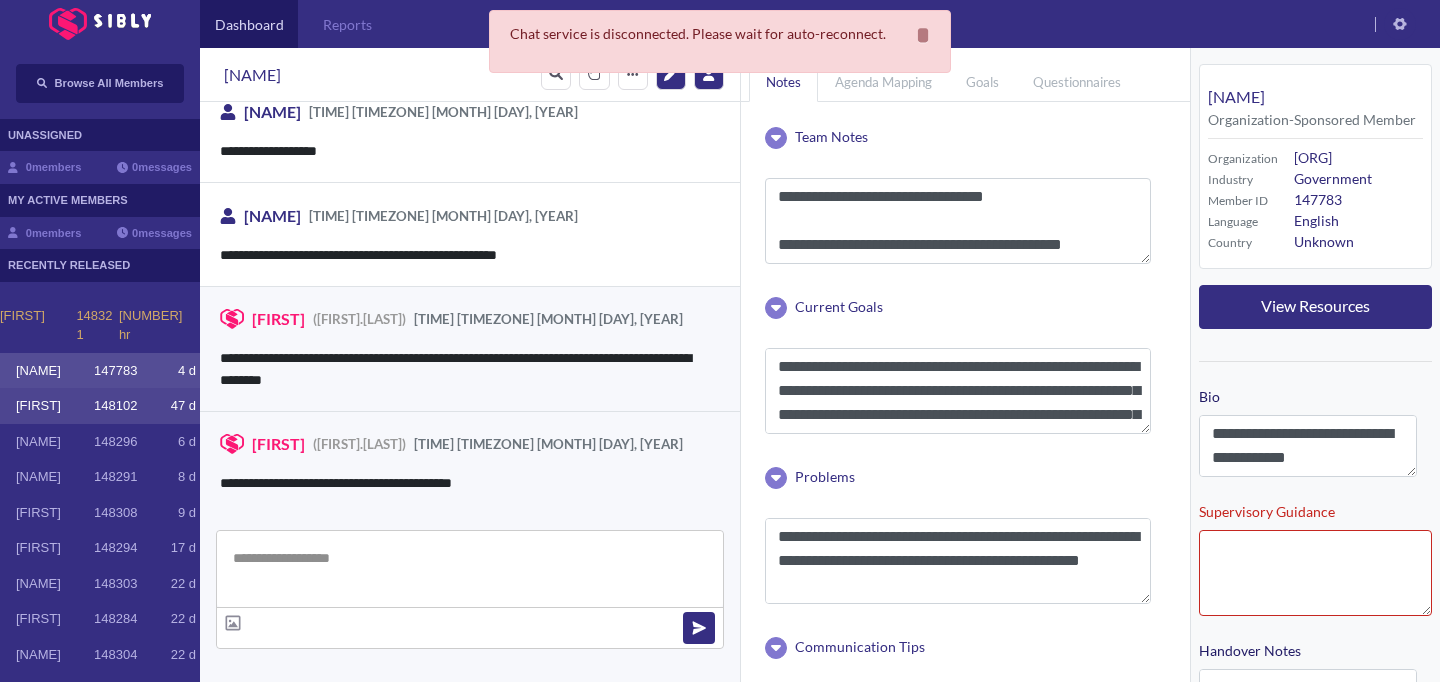 click on "148102" at bounding box center (115, 406) 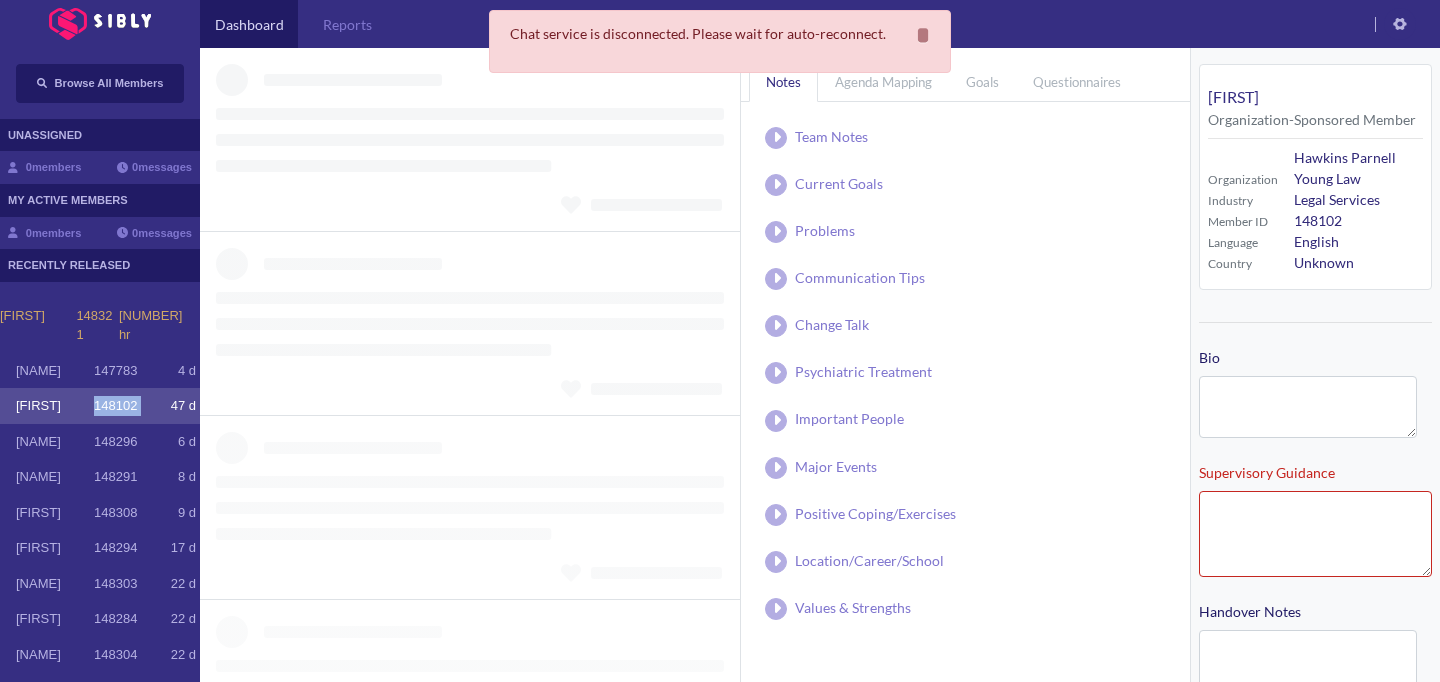 click on "148102" at bounding box center (115, 406) 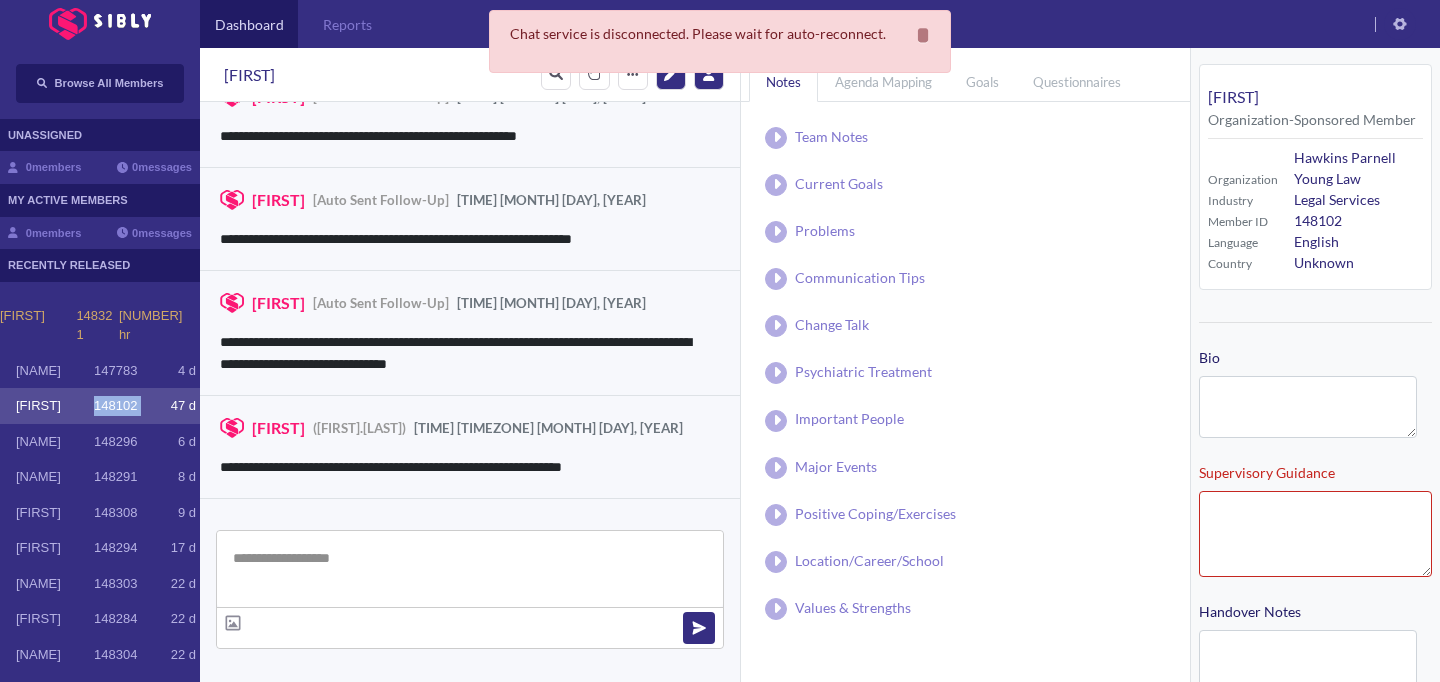 scroll, scrollTop: 3187, scrollLeft: 0, axis: vertical 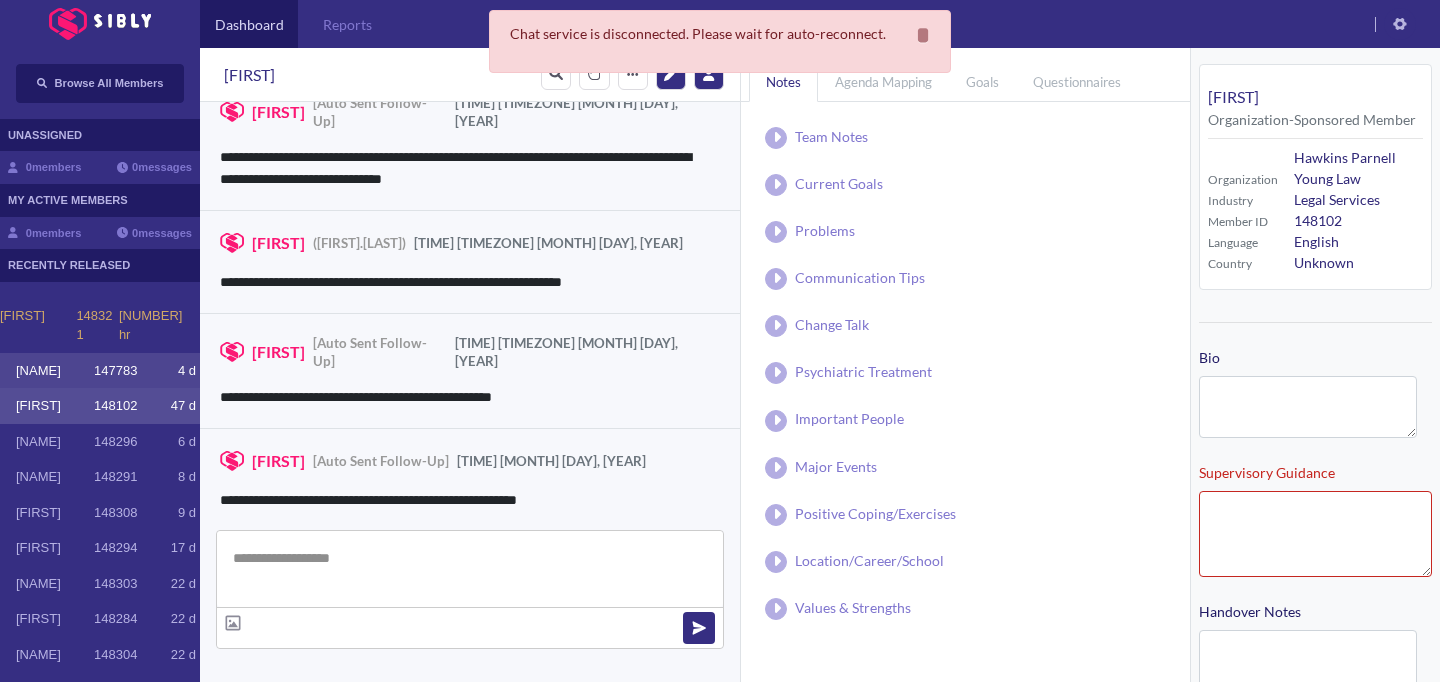 click on "147783" at bounding box center [115, 371] 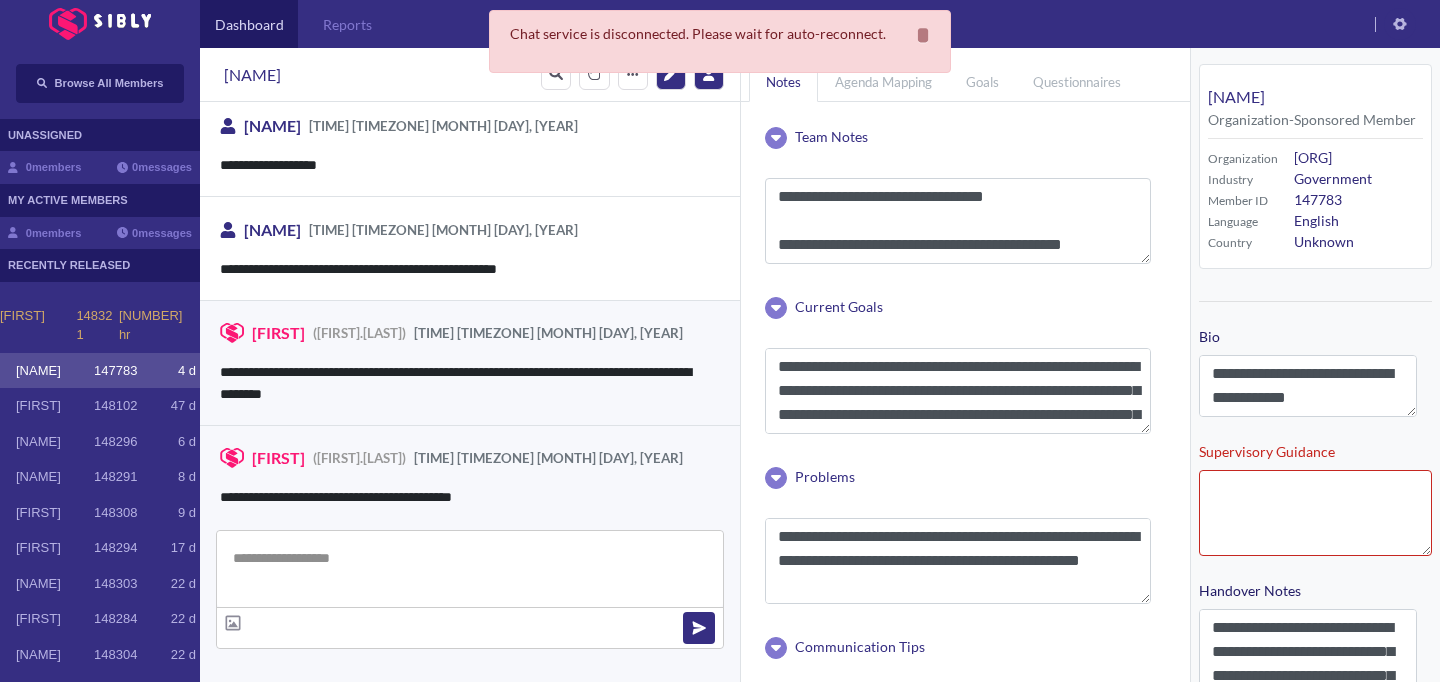 scroll, scrollTop: 3247, scrollLeft: 0, axis: vertical 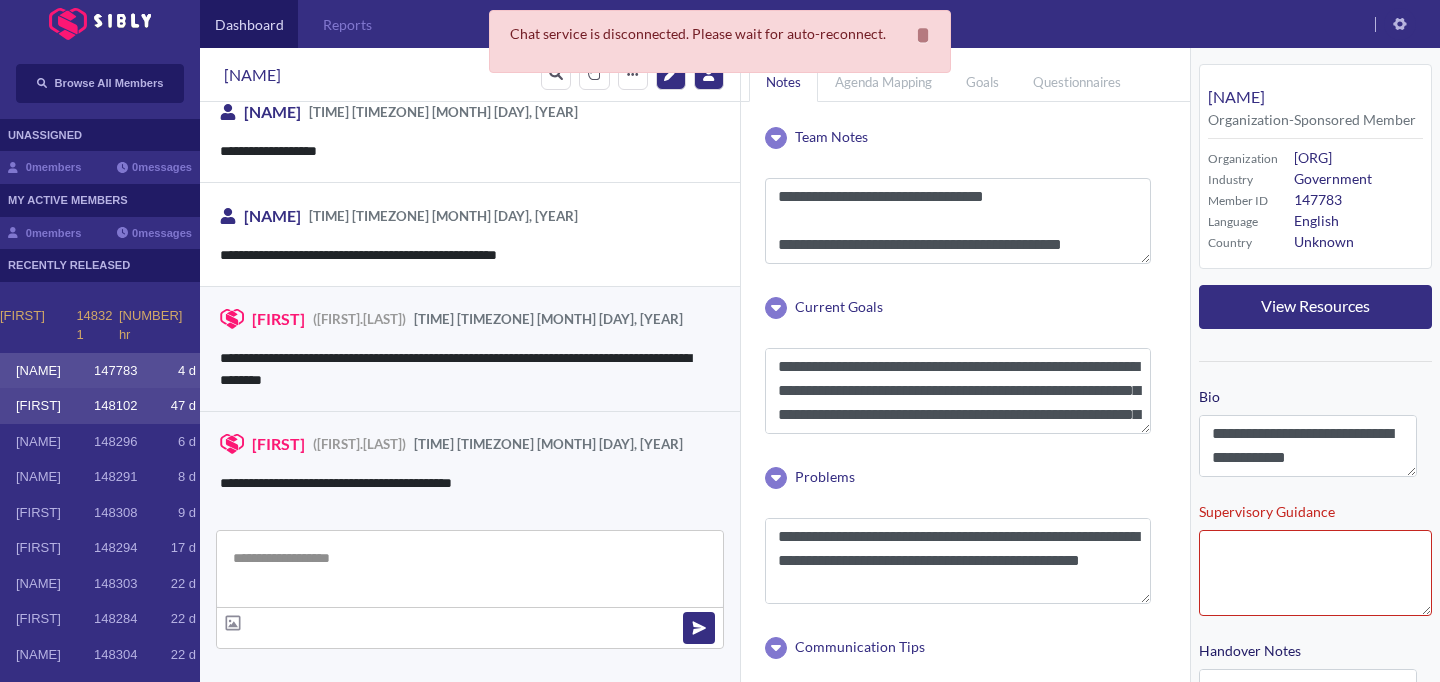 click on "47 d" 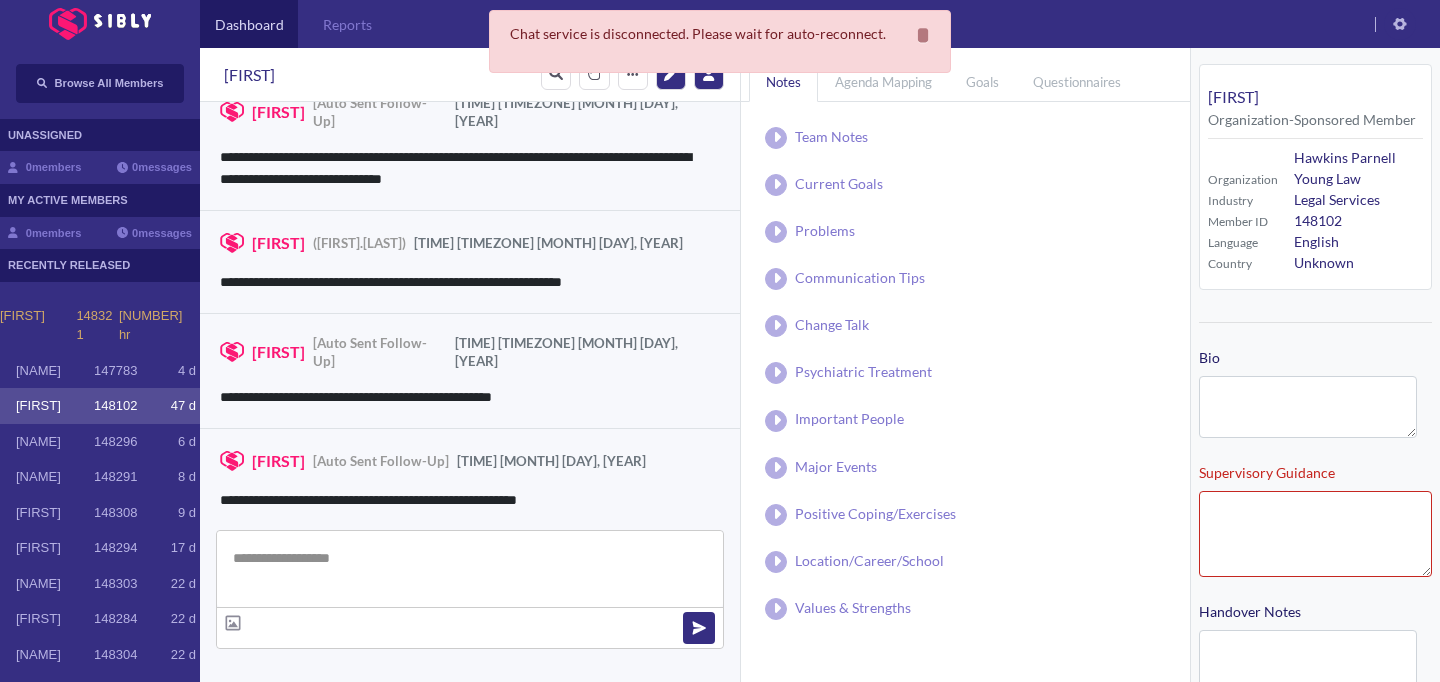 type on "**********" 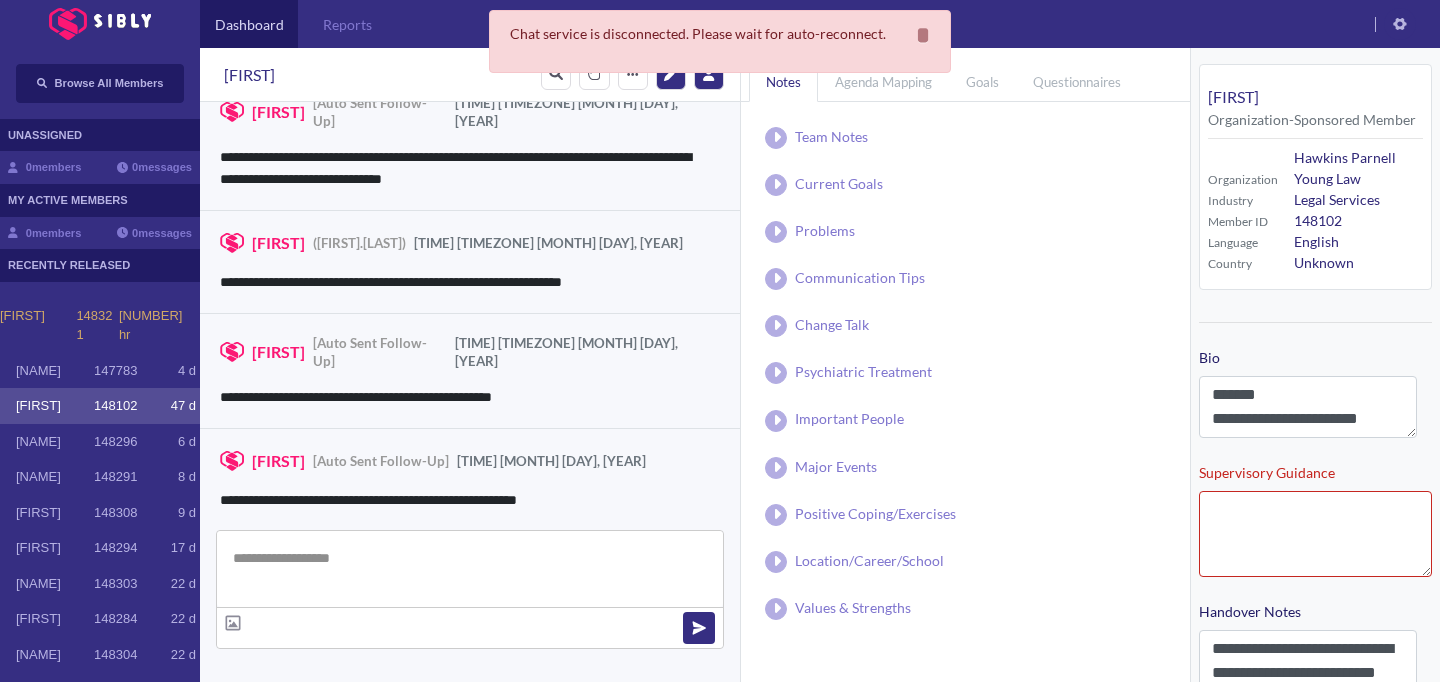 scroll, scrollTop: 3236, scrollLeft: 0, axis: vertical 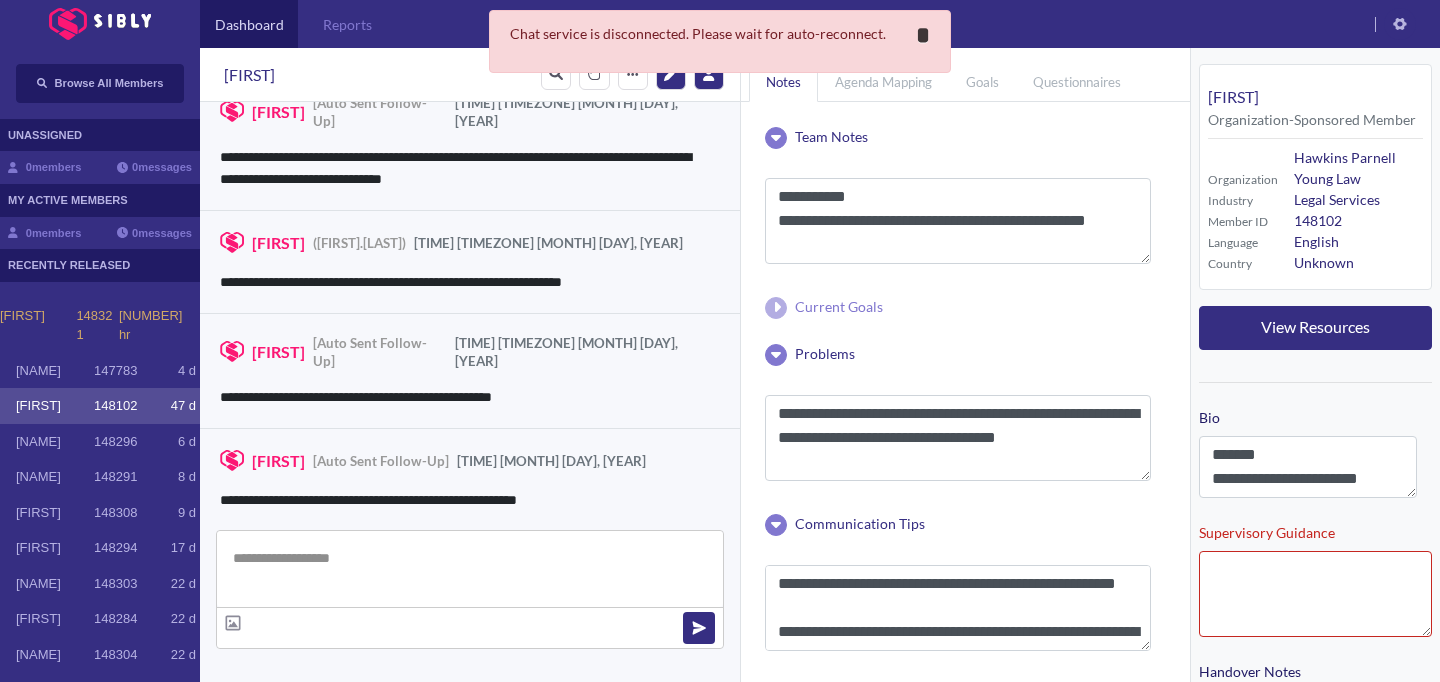 click on "*" at bounding box center [923, 35] 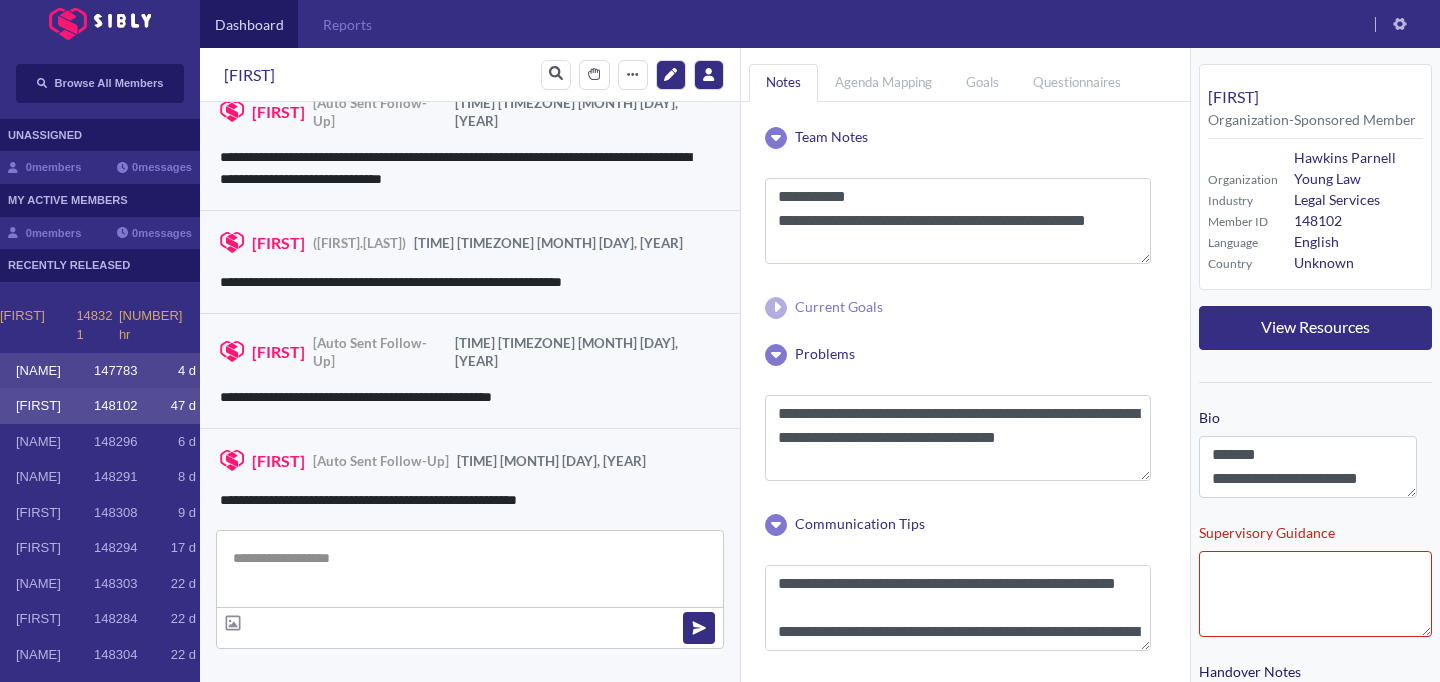 click on "sara 147783 4 d" at bounding box center (106, 371) 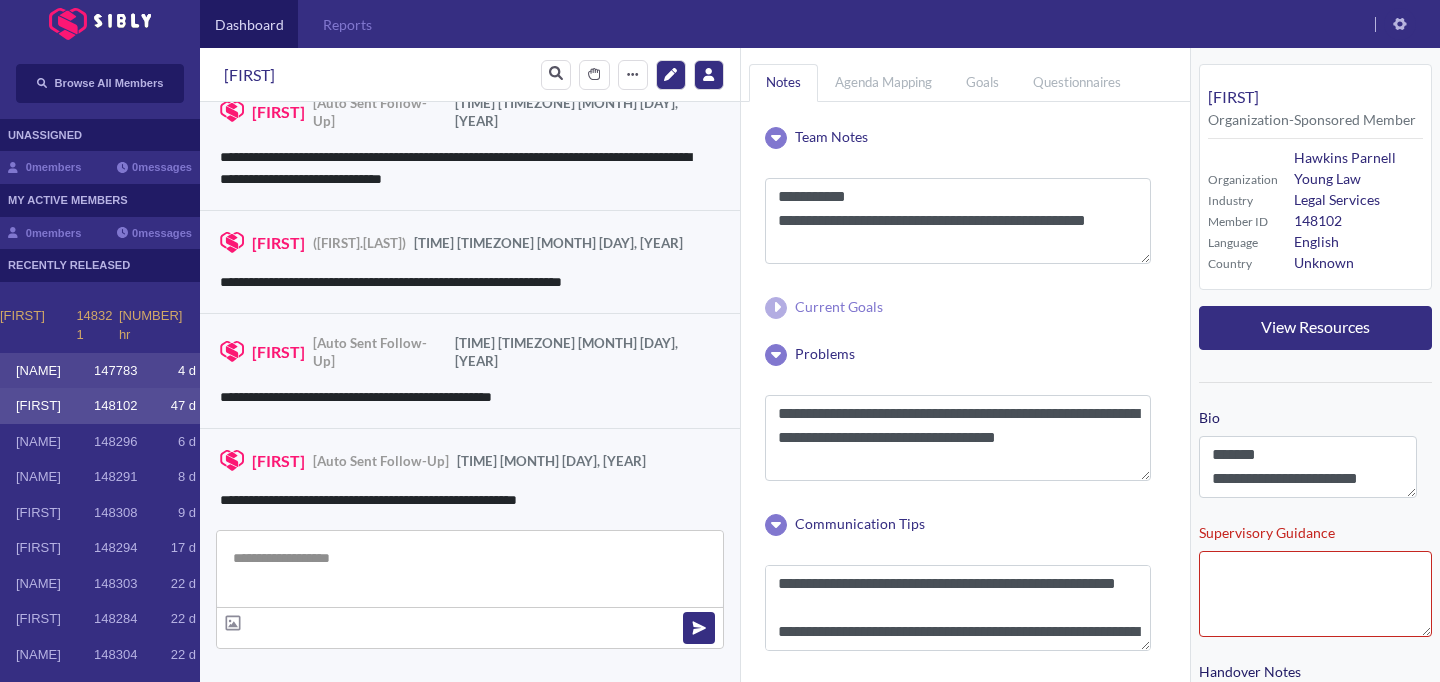 type on "**********" 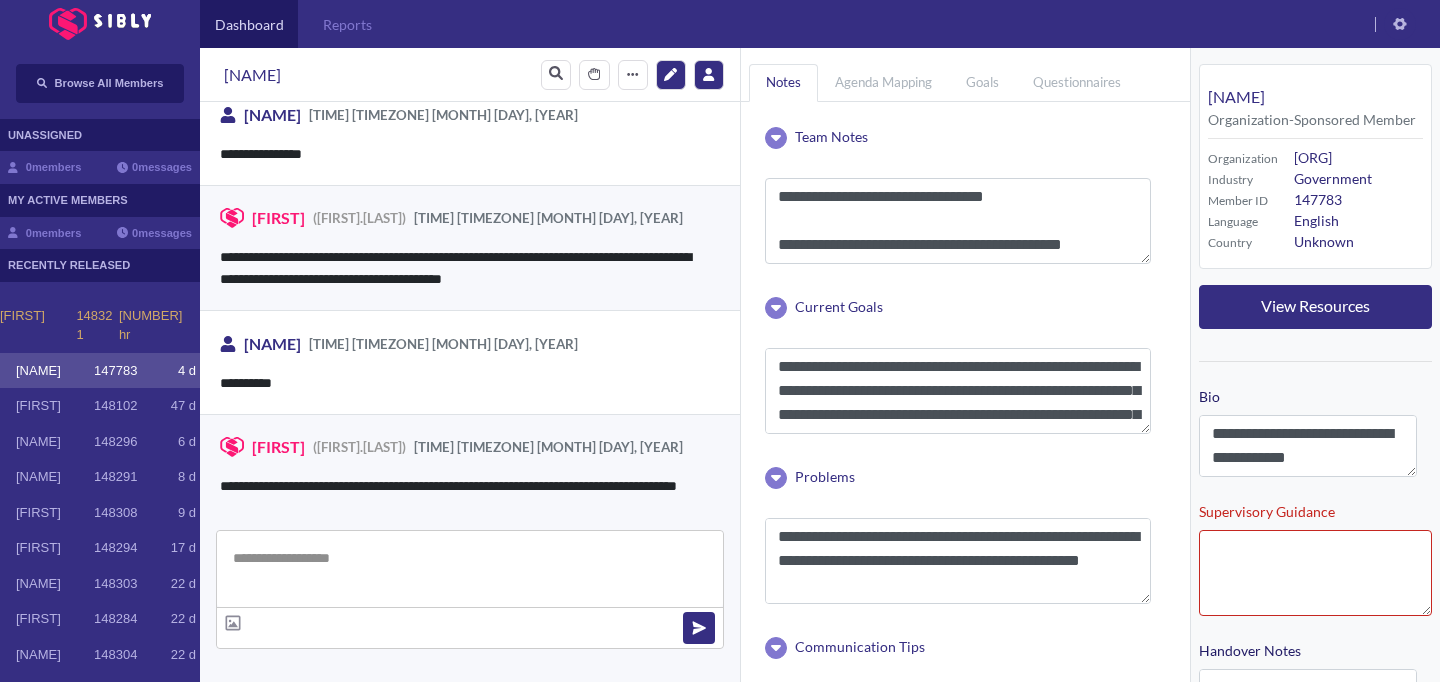 scroll, scrollTop: 3247, scrollLeft: 0, axis: vertical 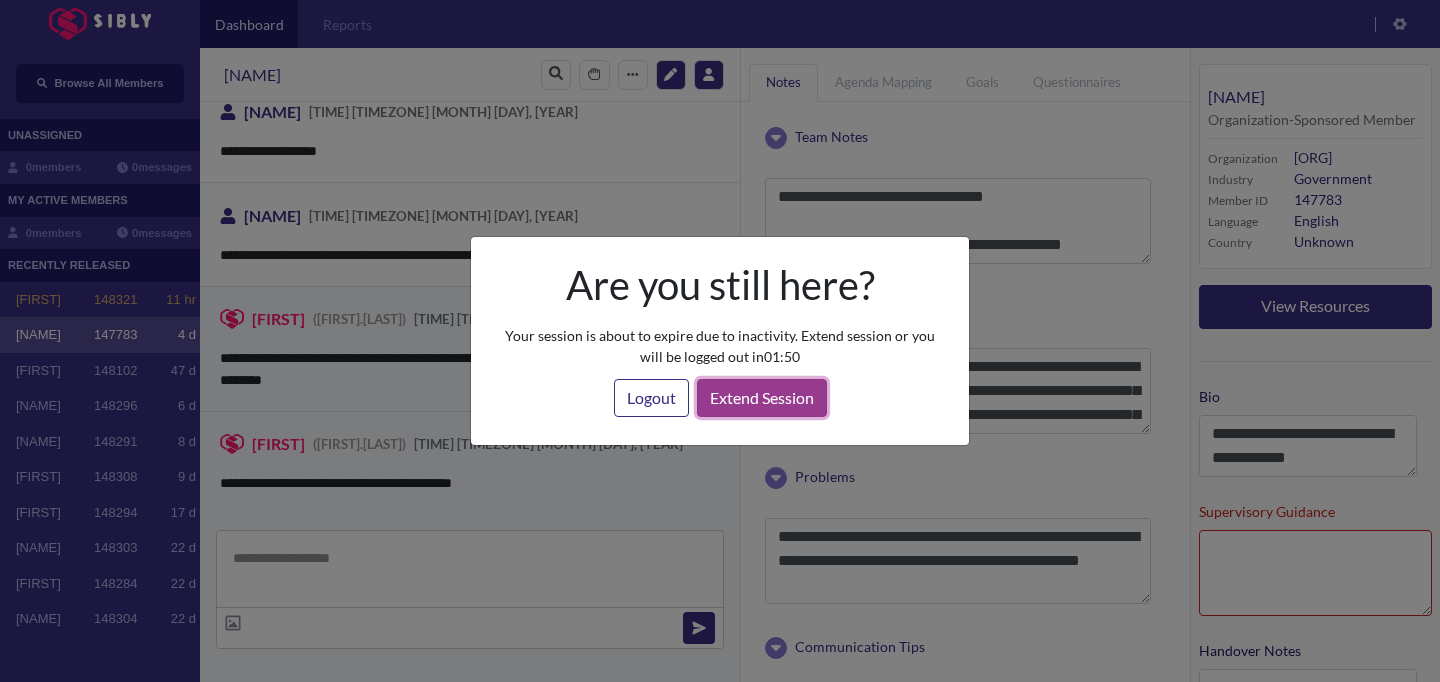click on "Extend Session" at bounding box center (762, 398) 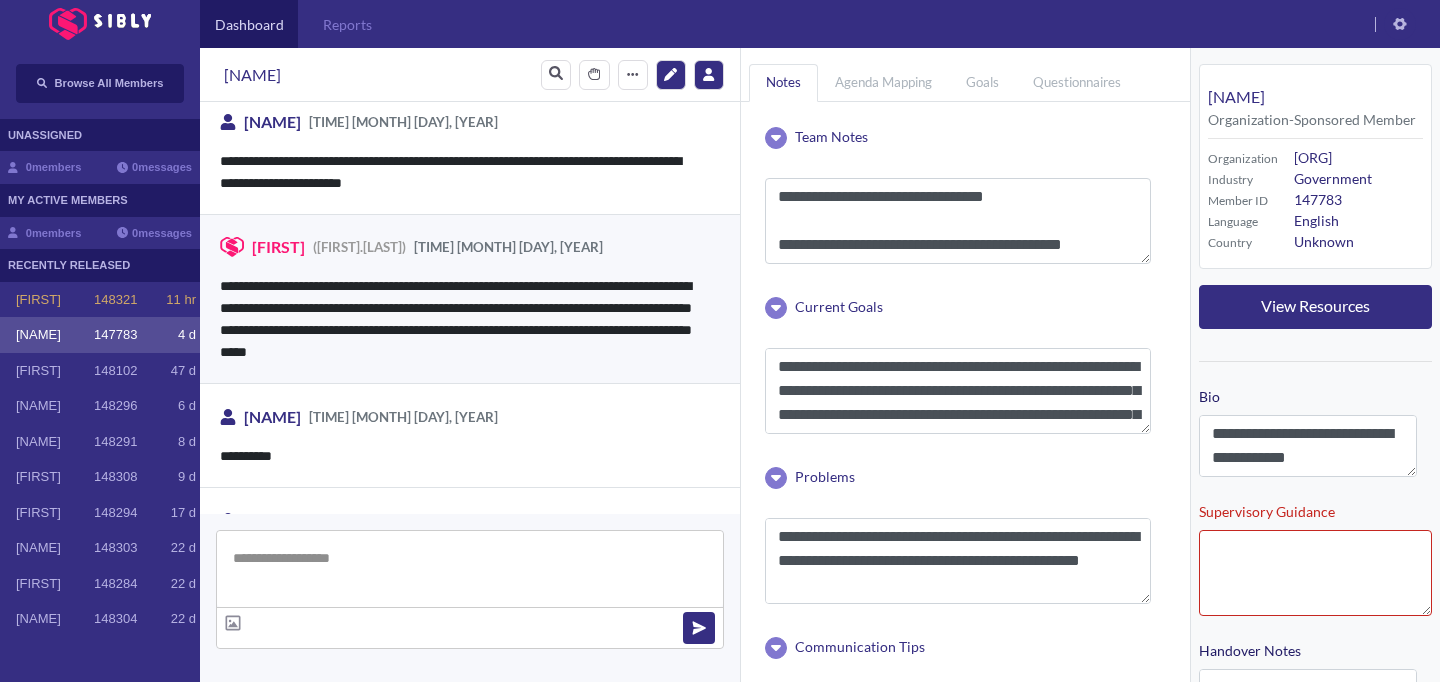 scroll, scrollTop: 3247, scrollLeft: 0, axis: vertical 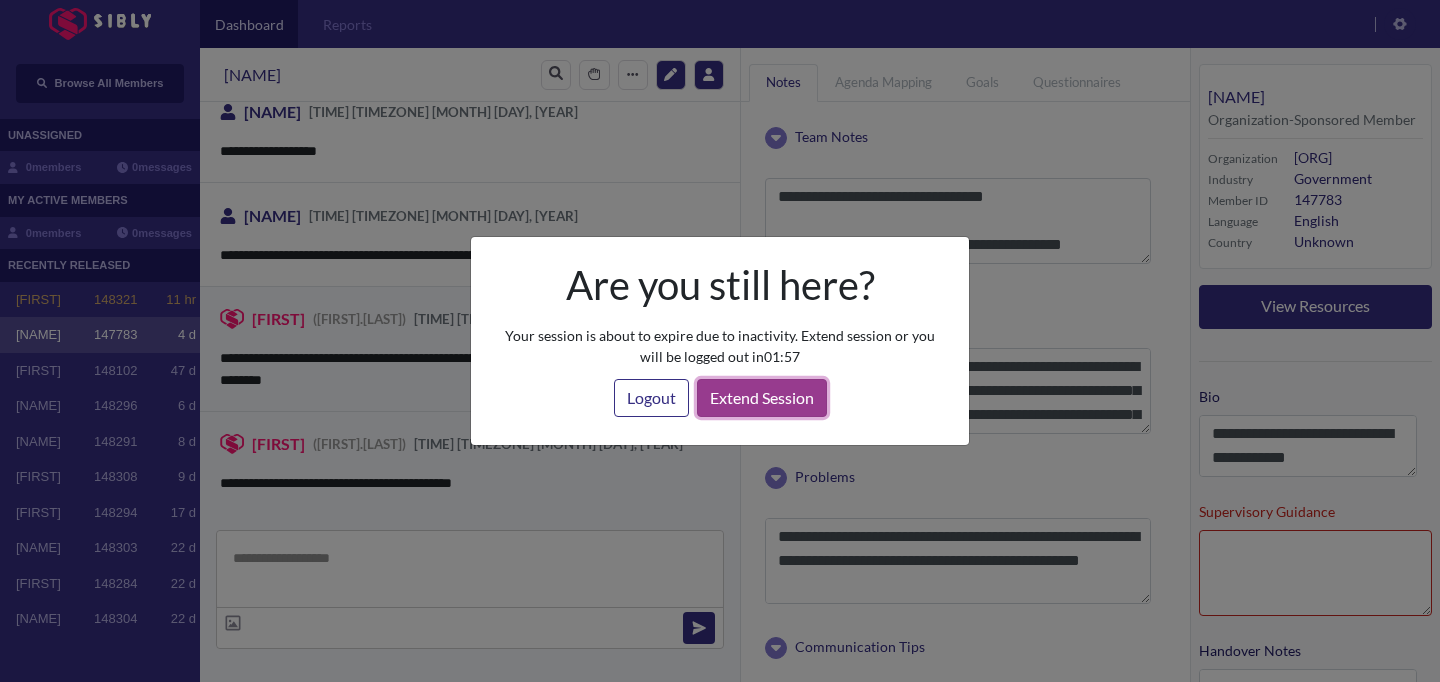 click on "Extend Session" at bounding box center (762, 398) 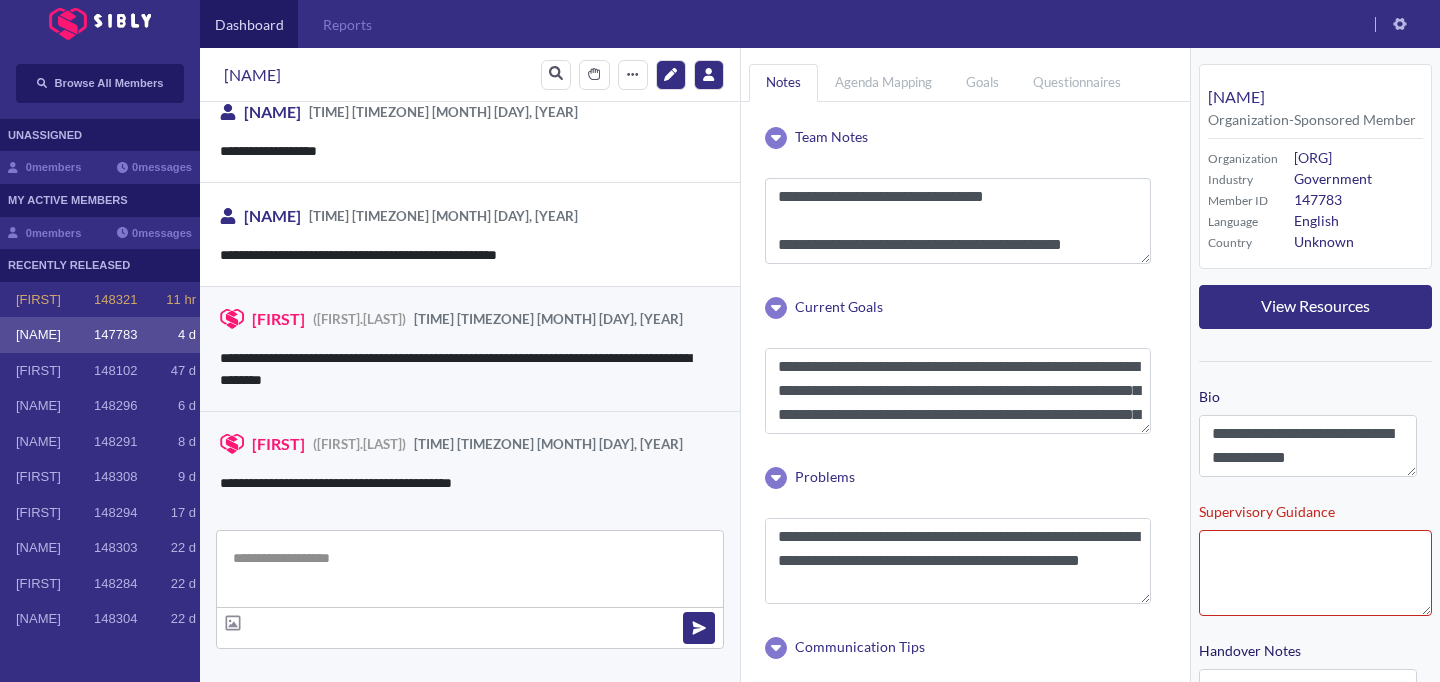 click on "**********" at bounding box center (462, 369) 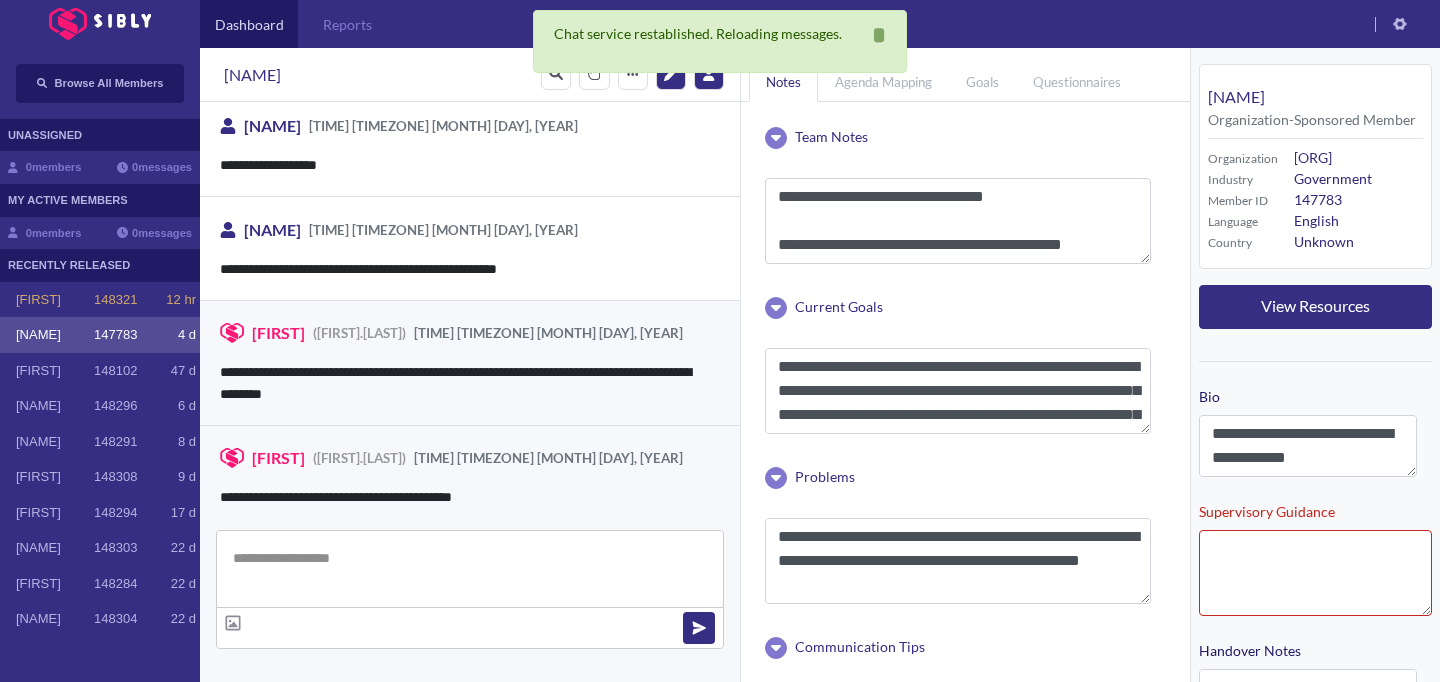 scroll, scrollTop: 3247, scrollLeft: 0, axis: vertical 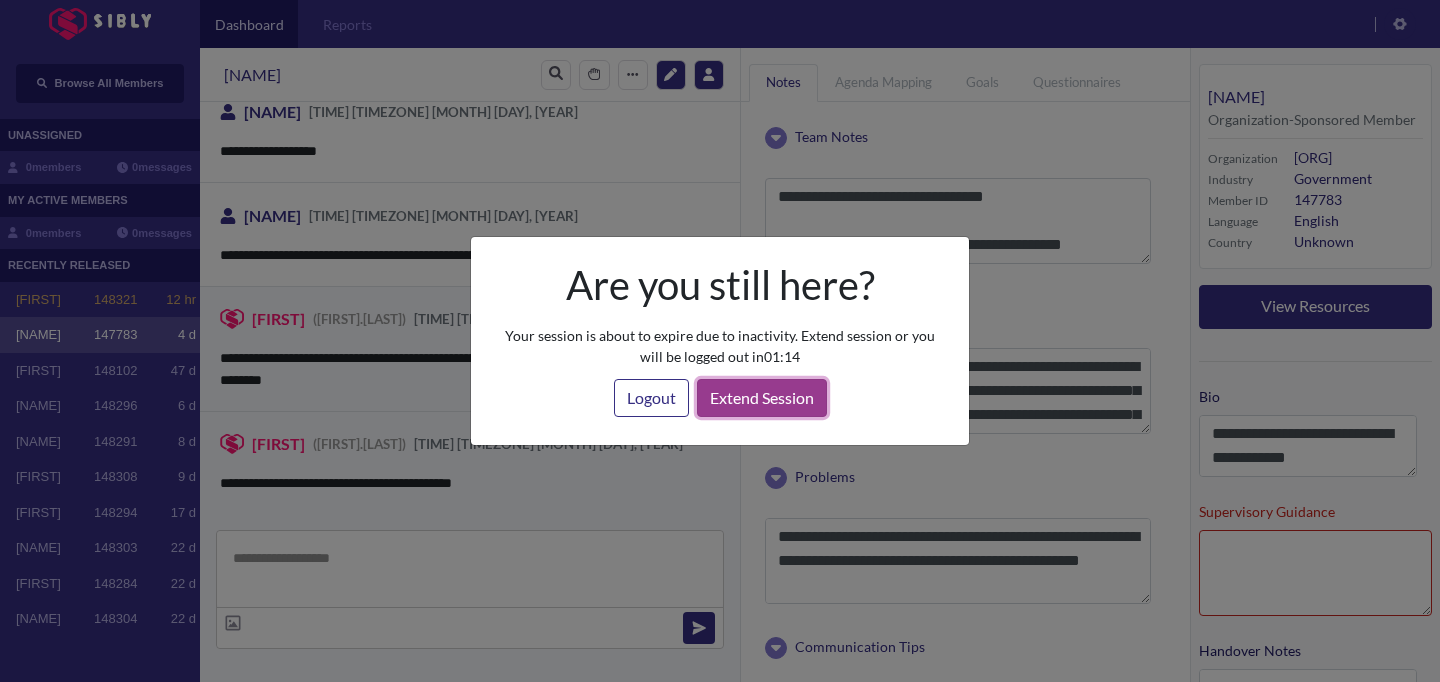 click on "Extend Session" at bounding box center (762, 398) 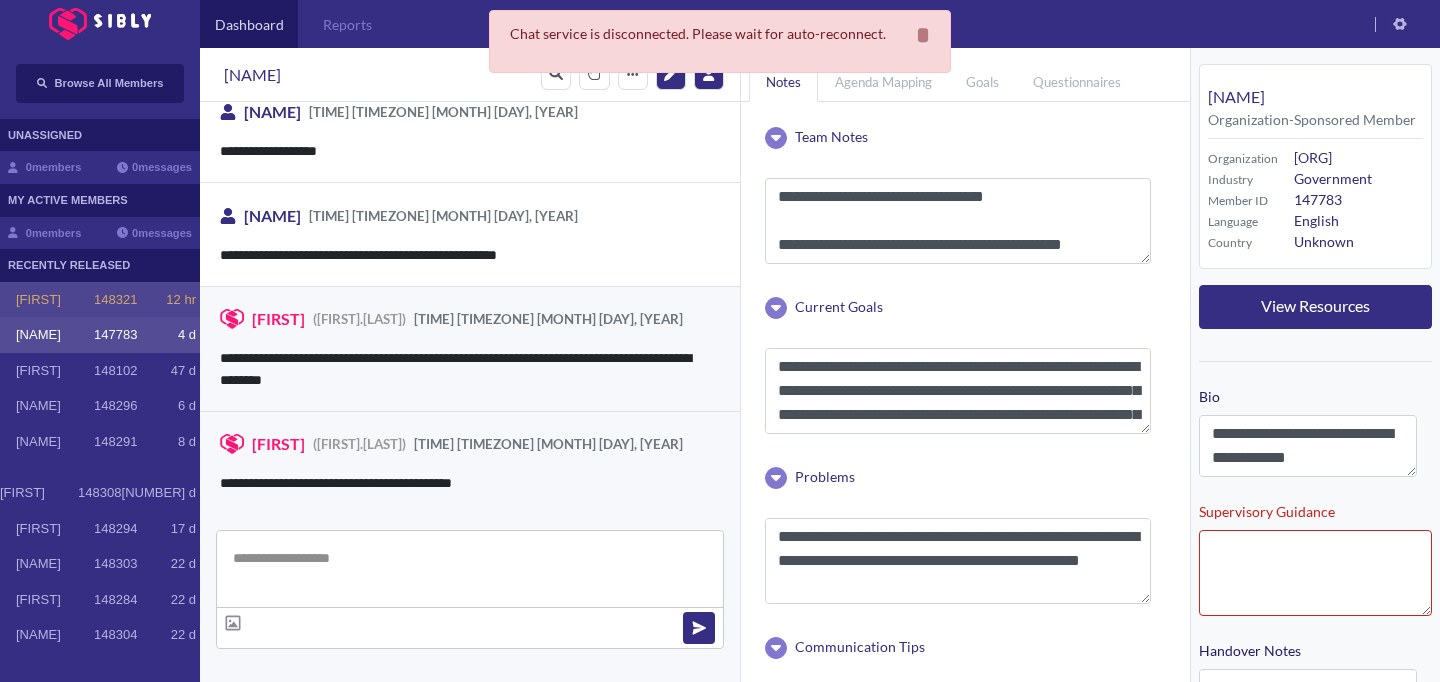 click on "Rachael 148321 12 hr" at bounding box center (106, 300) 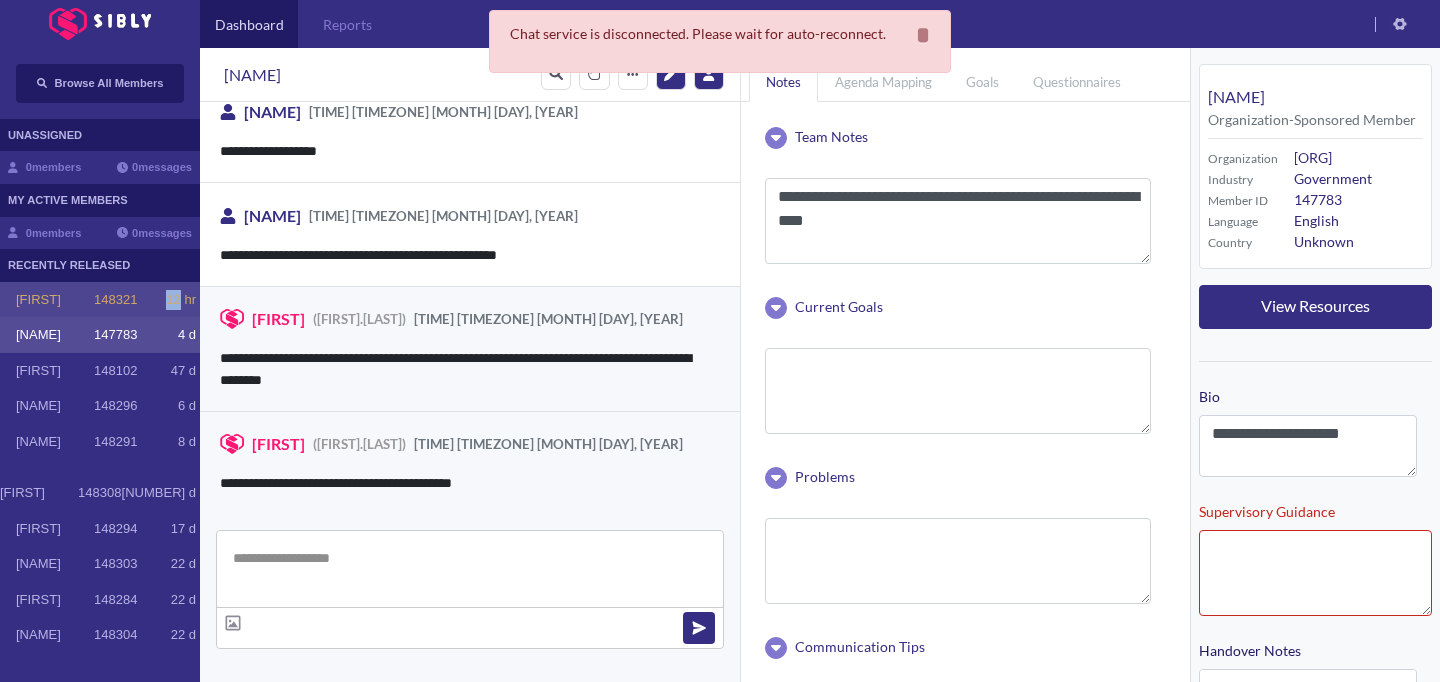 click on "Rachael 148321 12 hr" at bounding box center (106, 300) 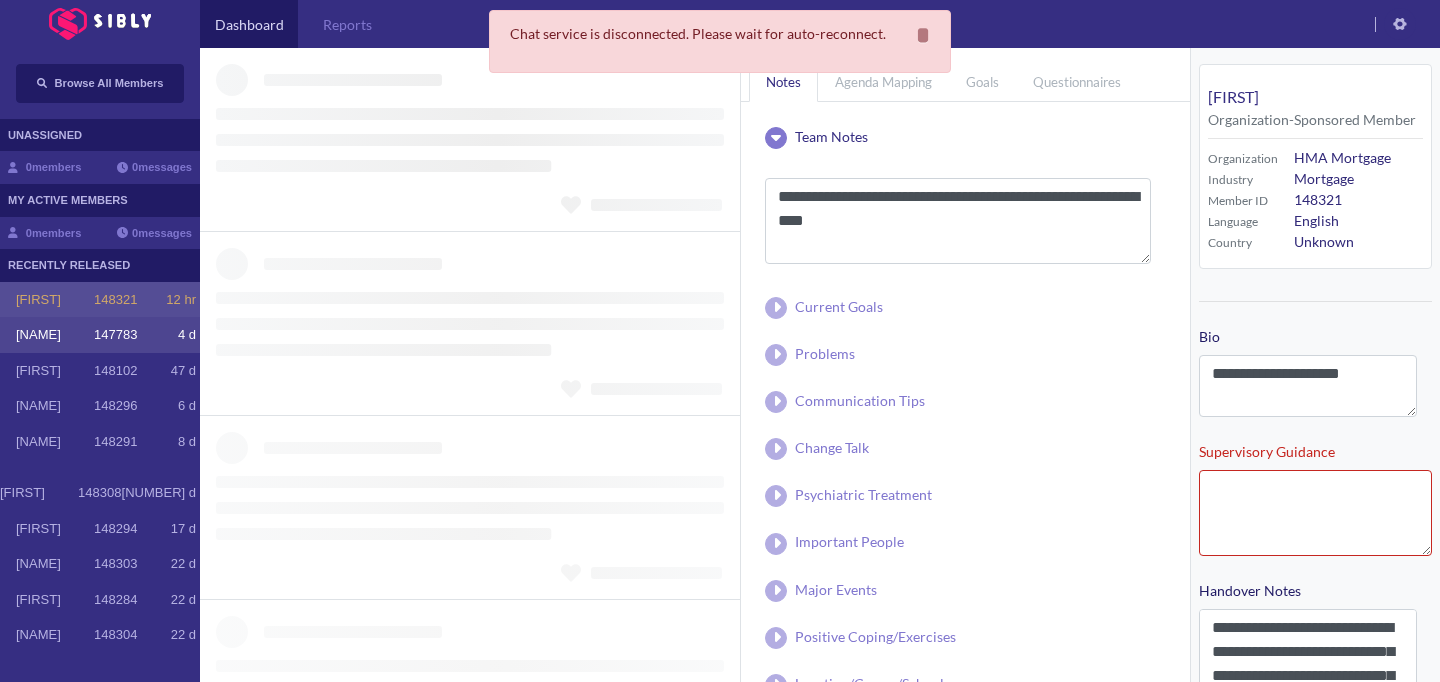 click on "sara 147783 4 d" at bounding box center (106, 335) 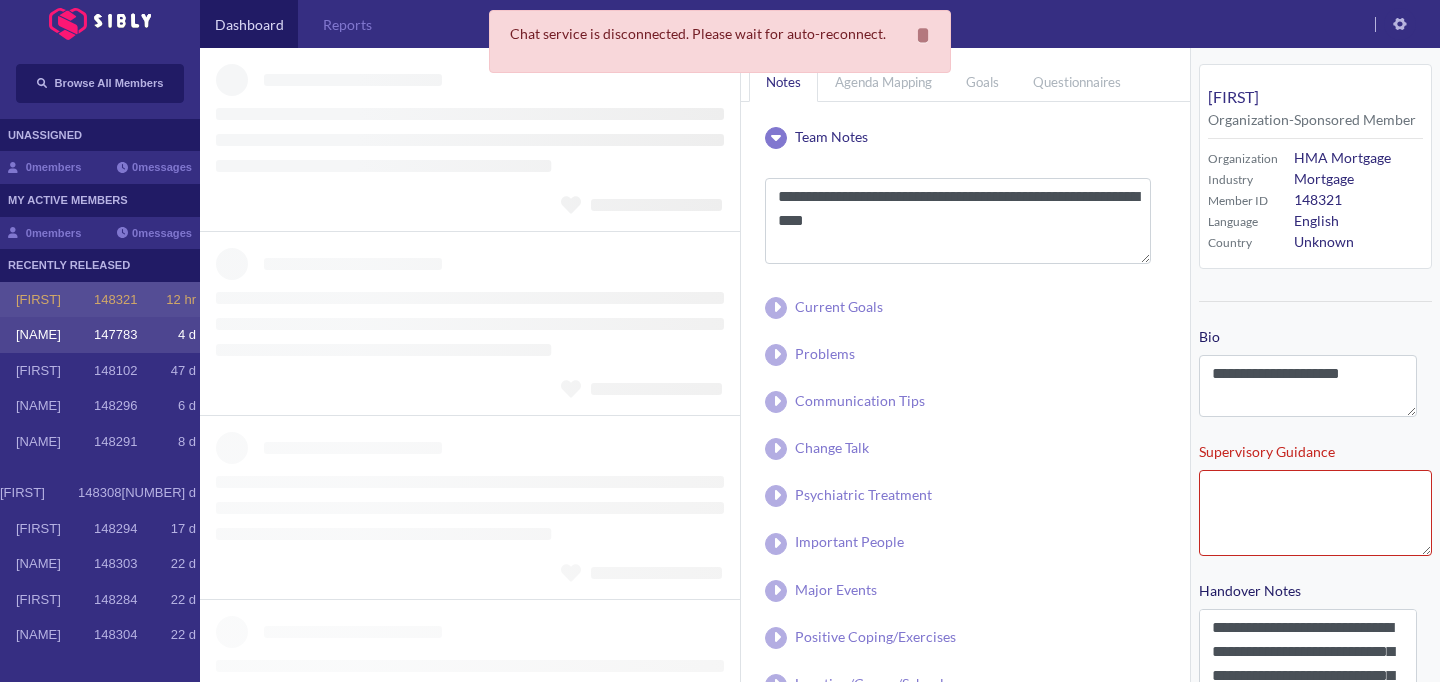 type on "**********" 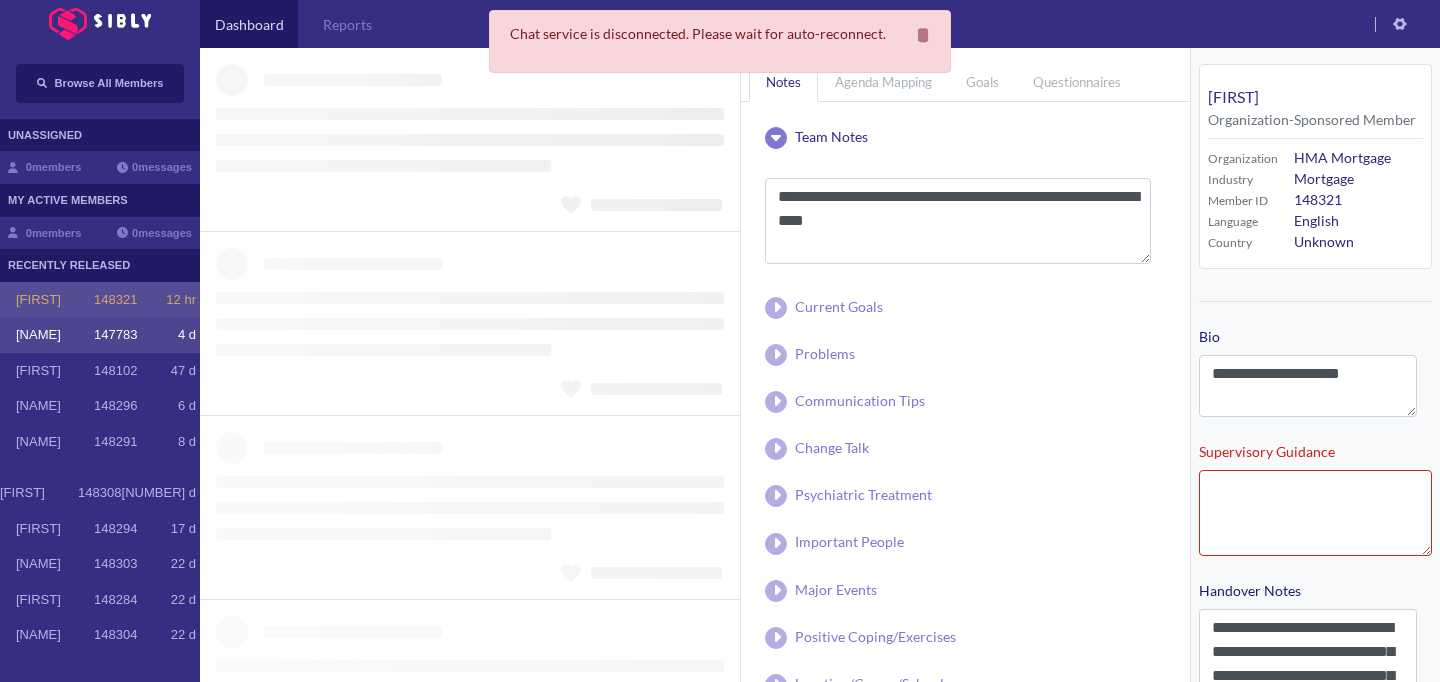 type on "**********" 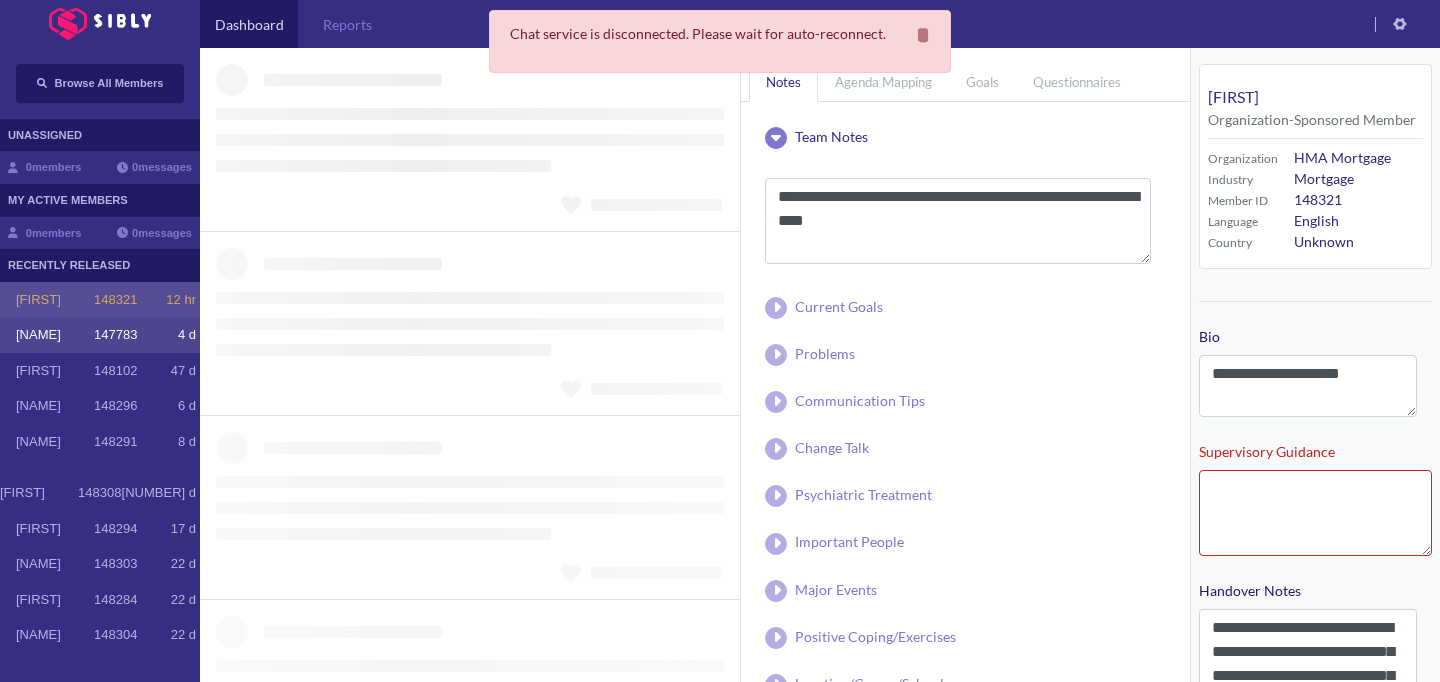 type on "**********" 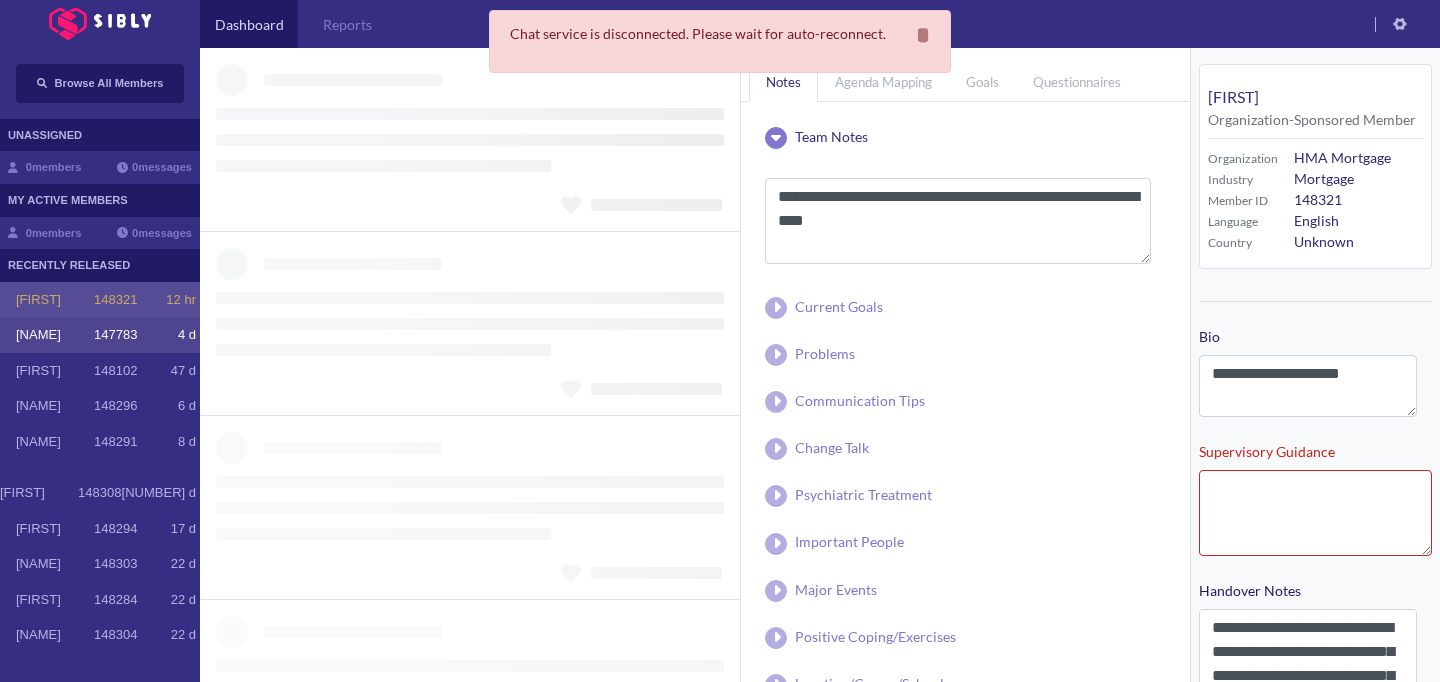 type on "**********" 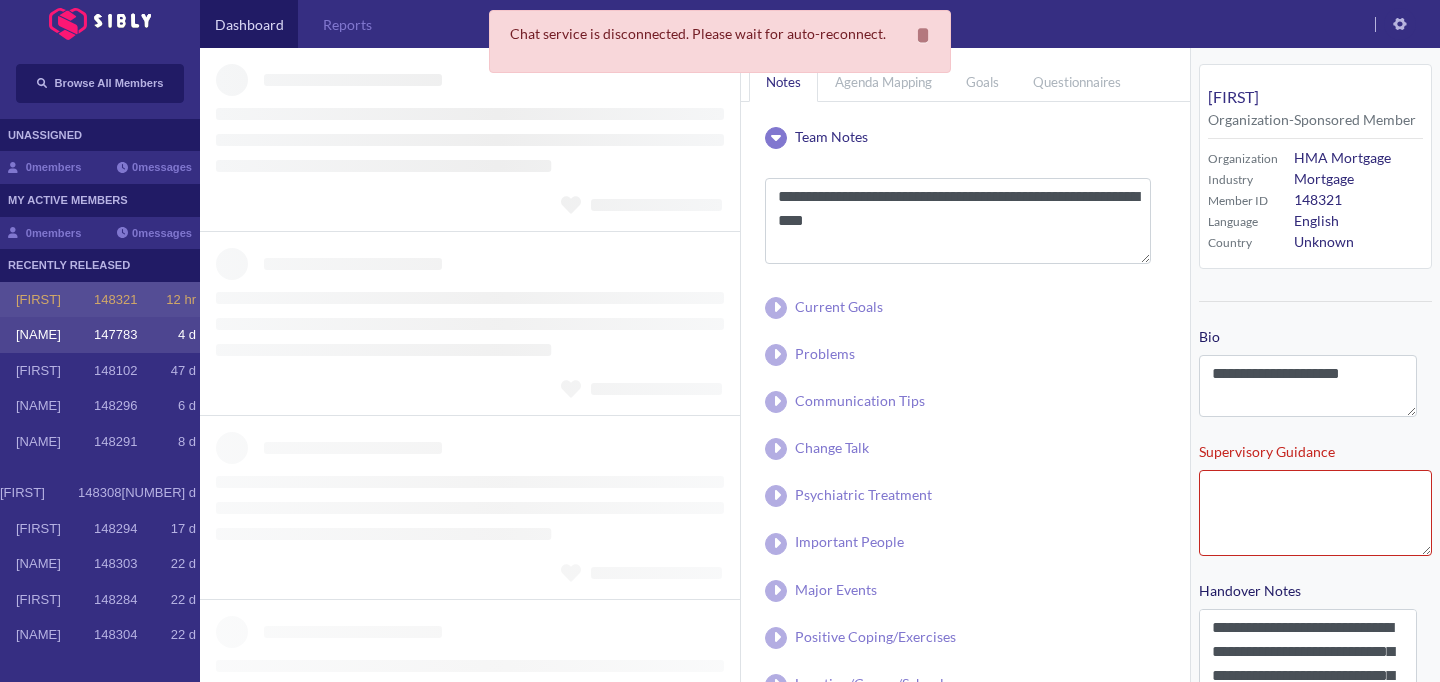 type on "**********" 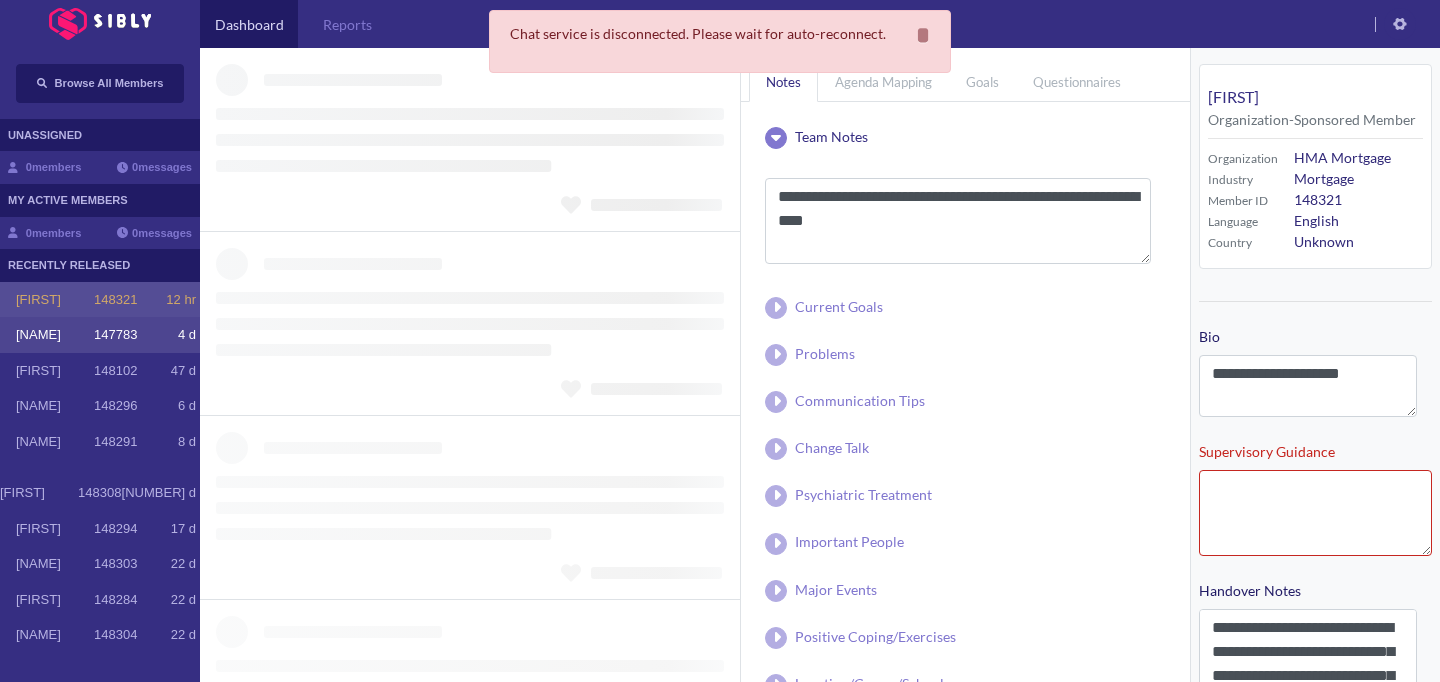 type on "**********" 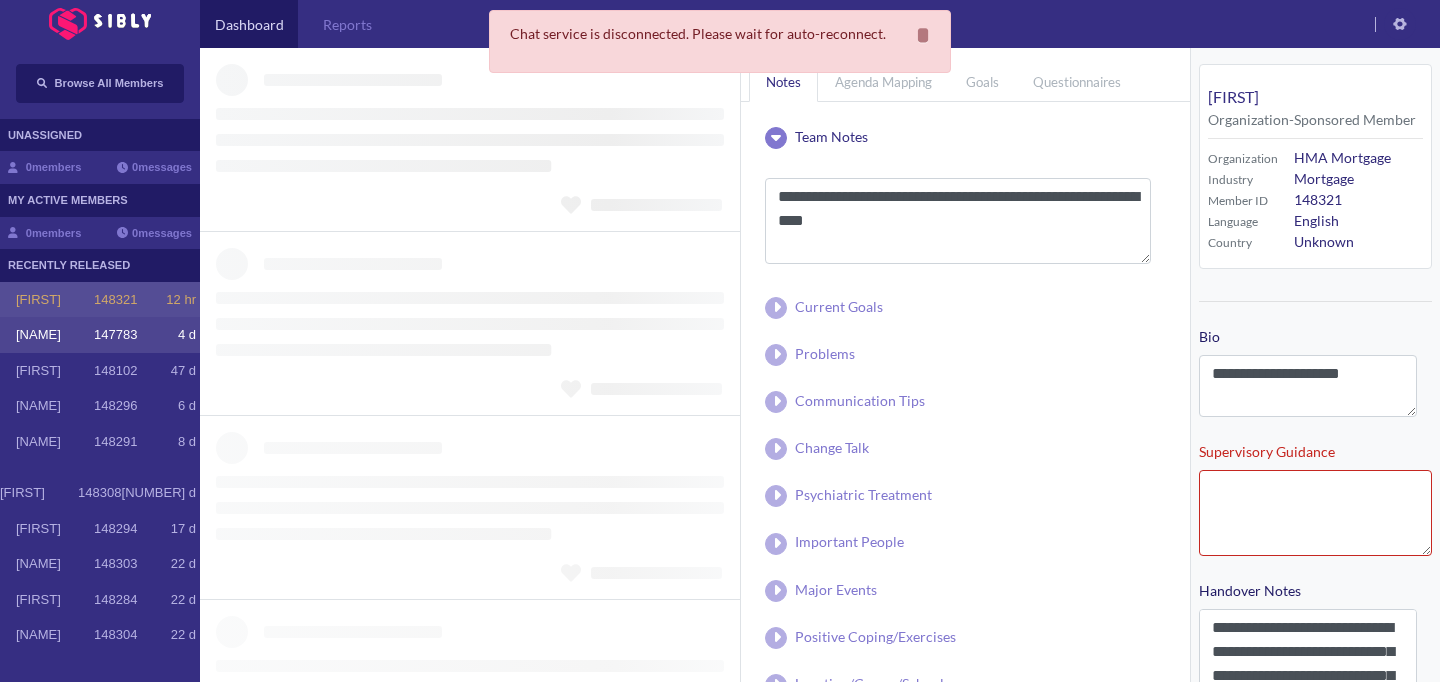 type on "**********" 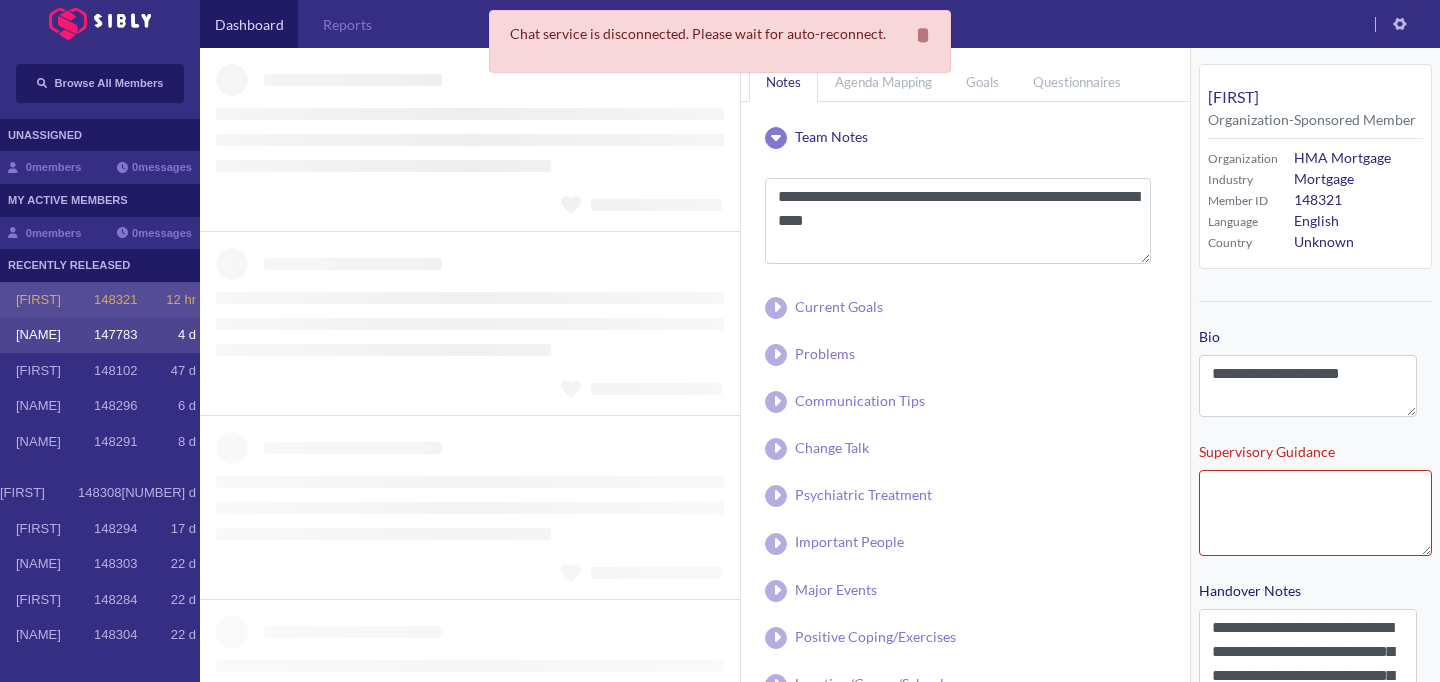 type on "**********" 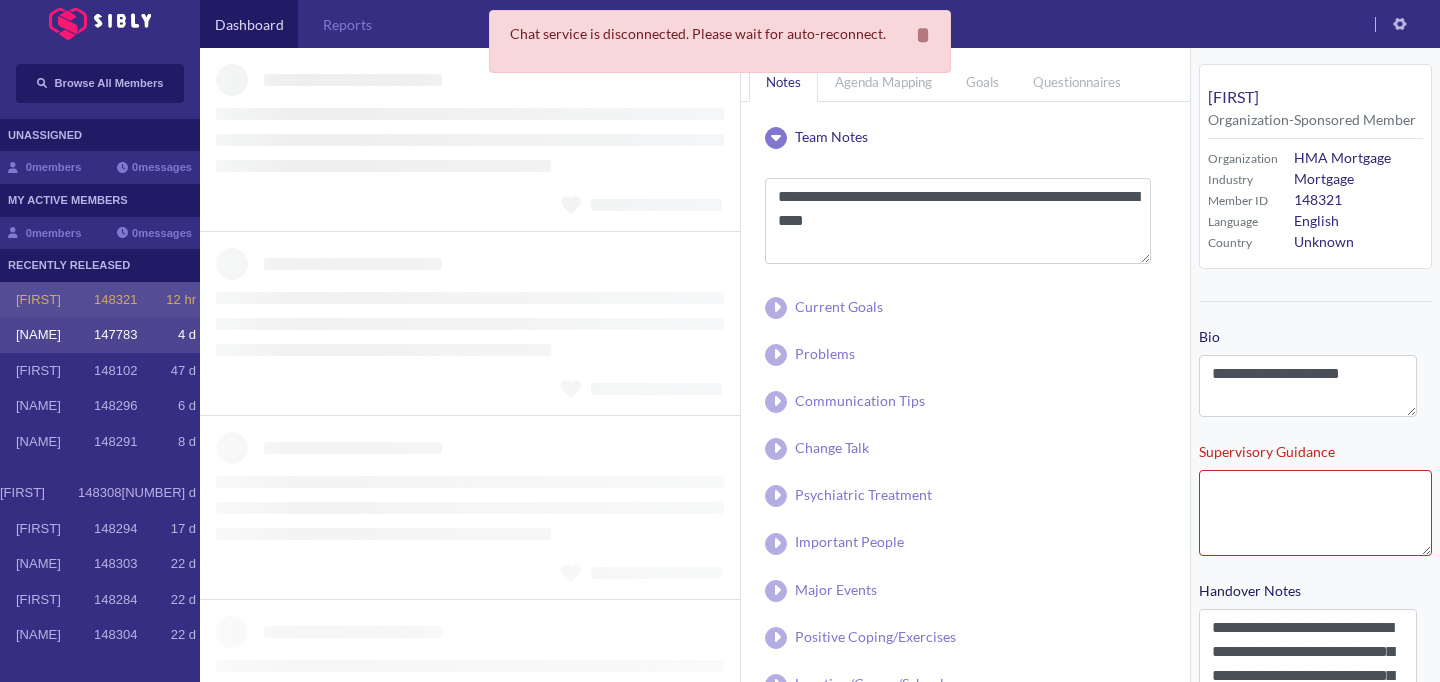 type on "**********" 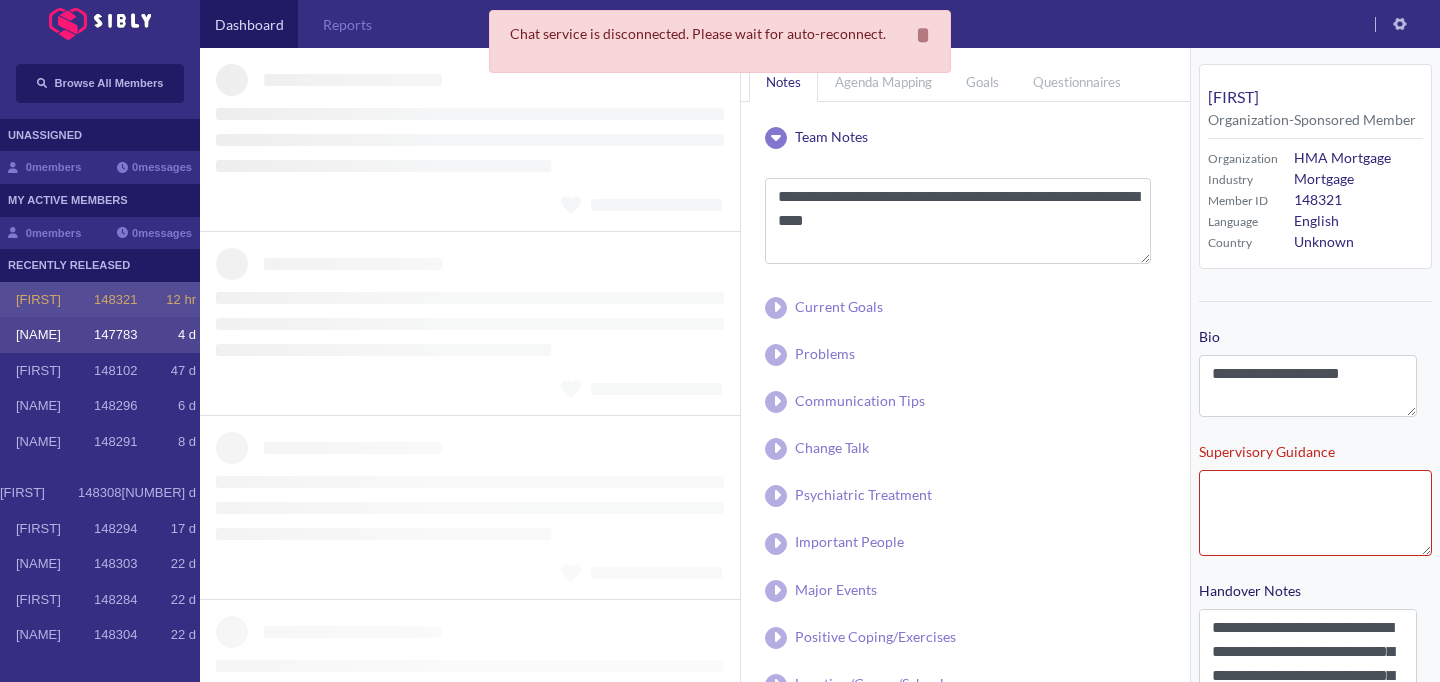 type on "**********" 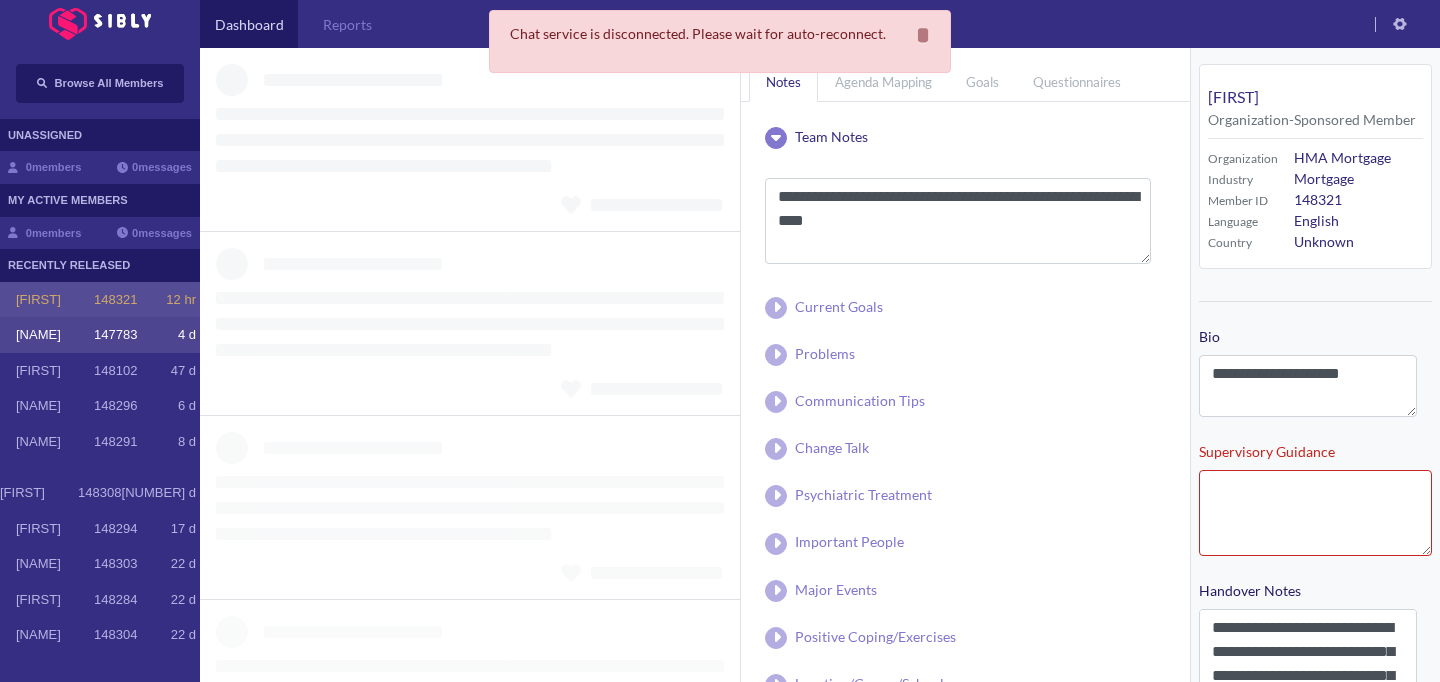 type on "**********" 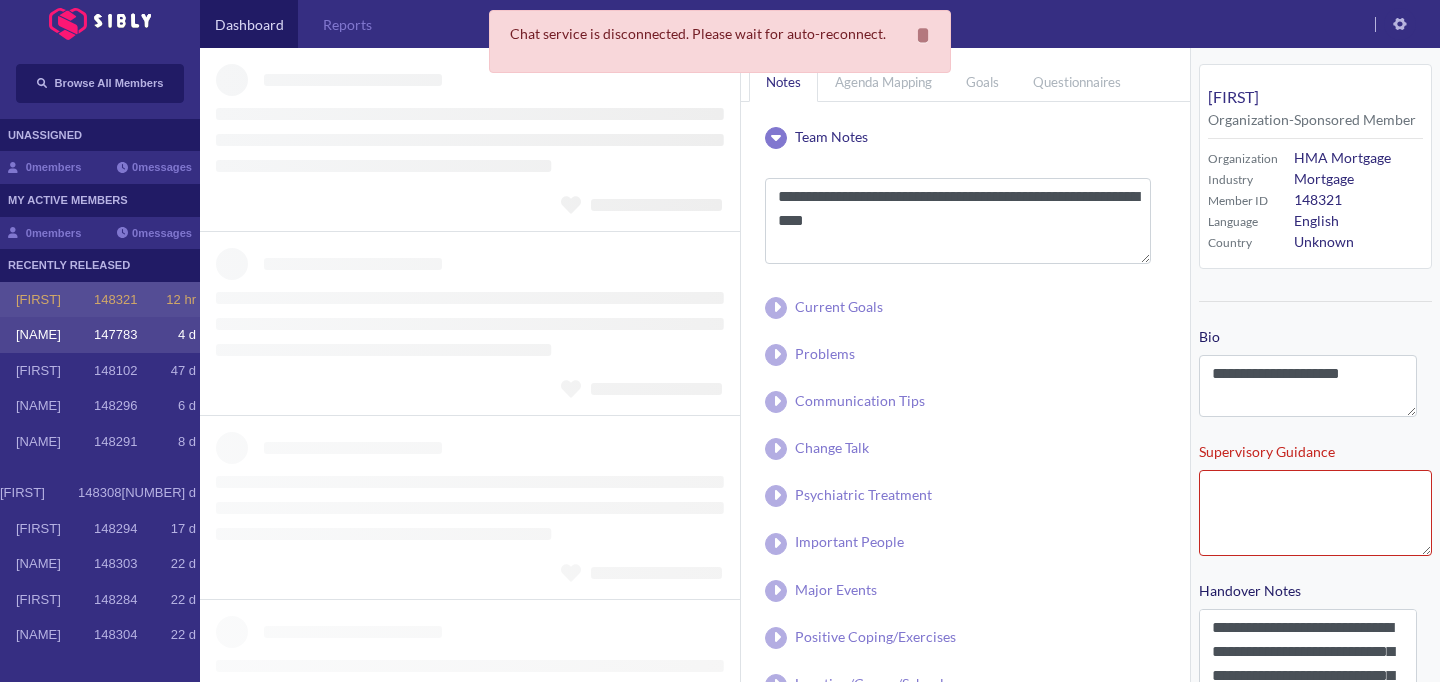 type on "**********" 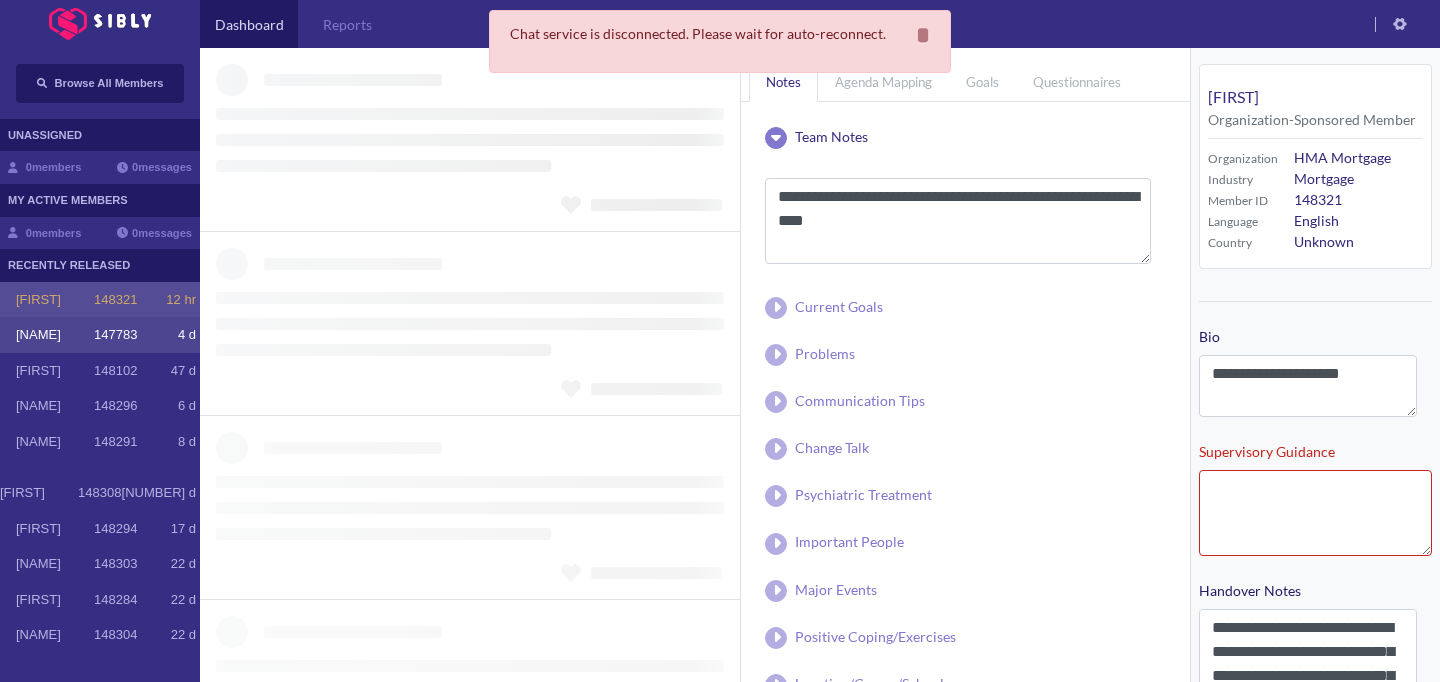 type on "**********" 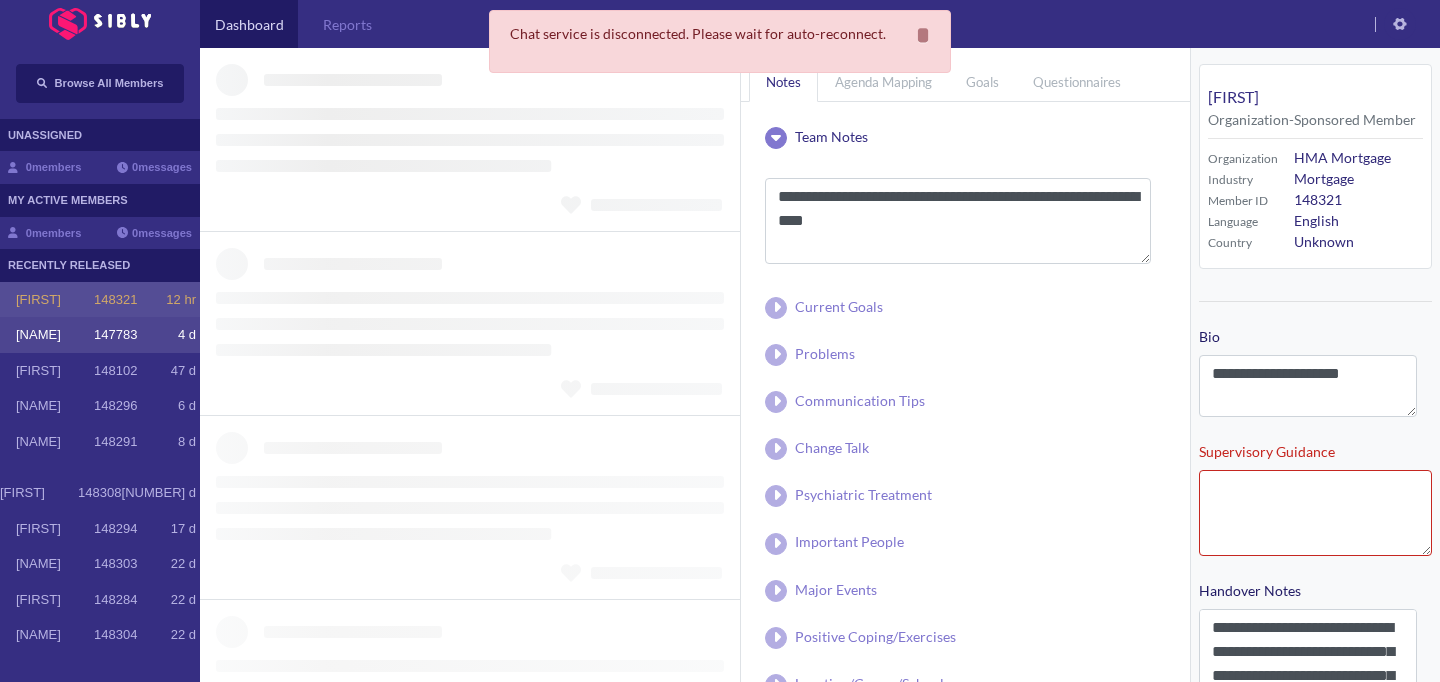 type on "**********" 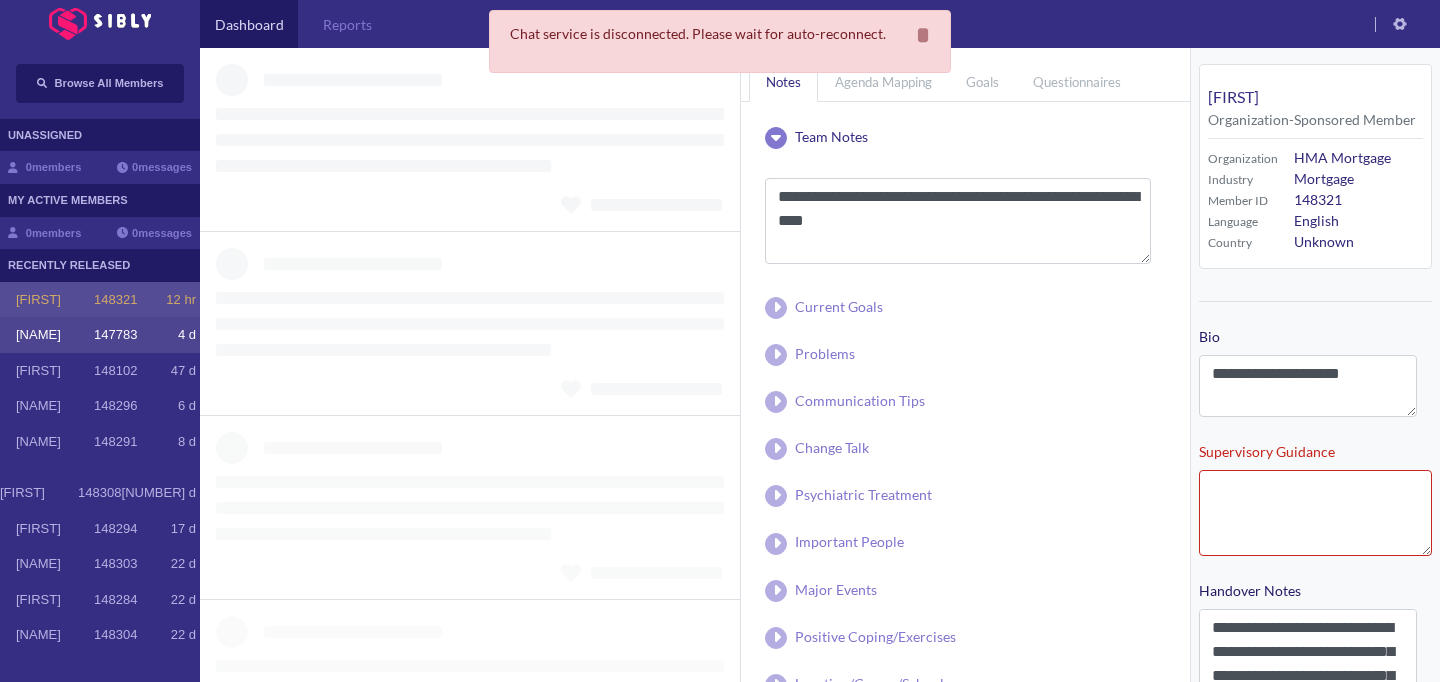 type 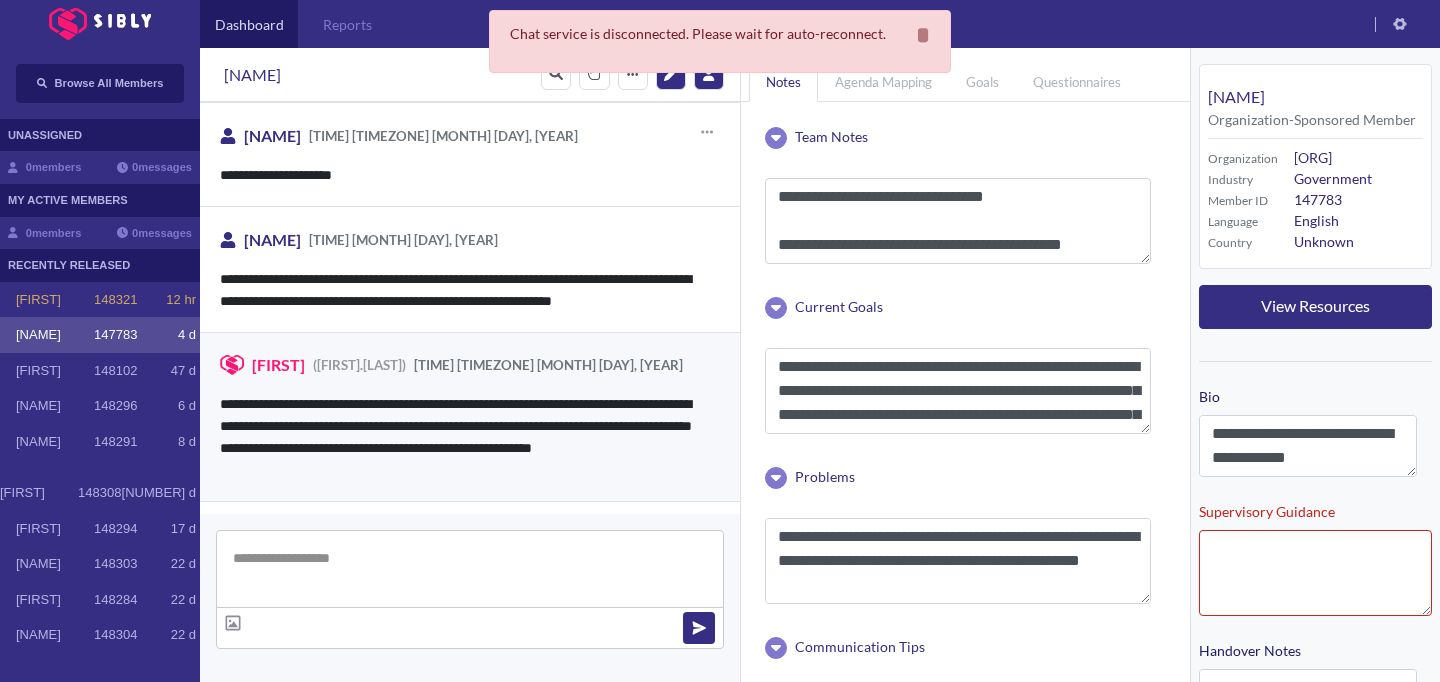 click on "**********" at bounding box center [462, 175] 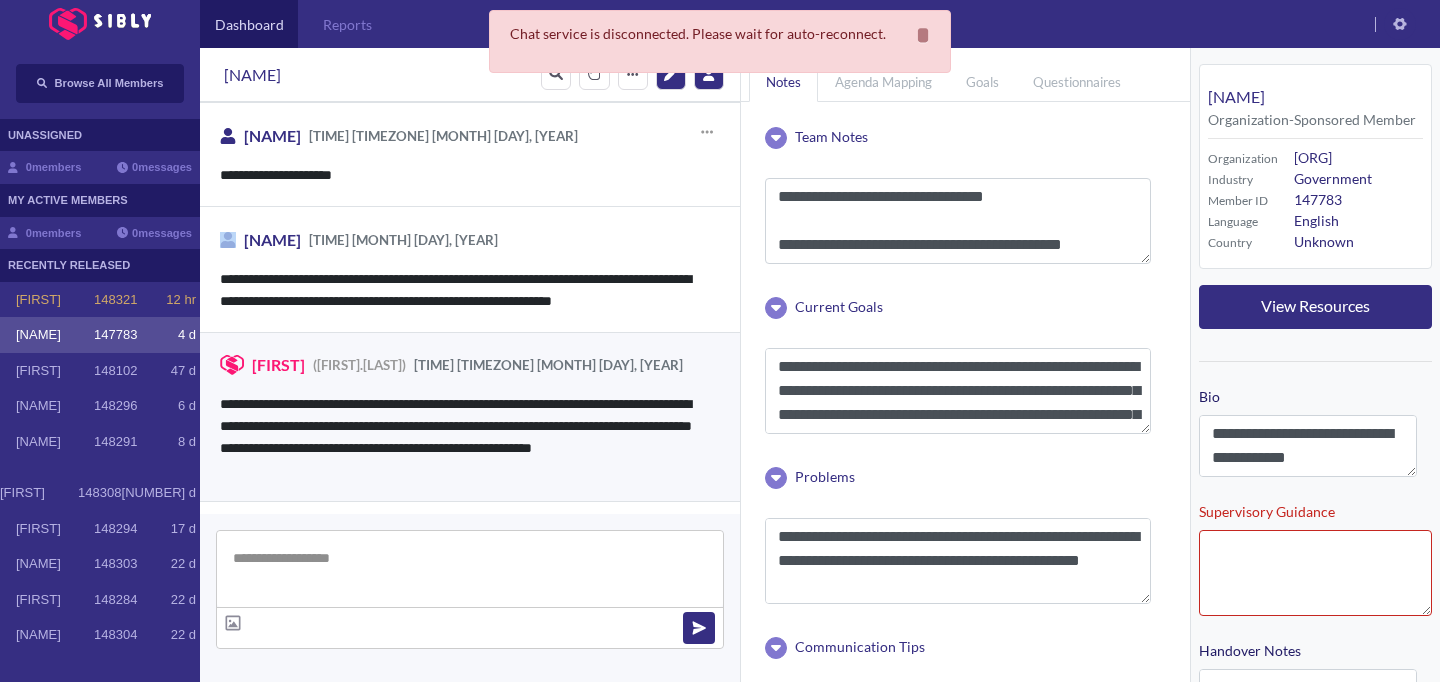 click on "**********" at bounding box center [462, 175] 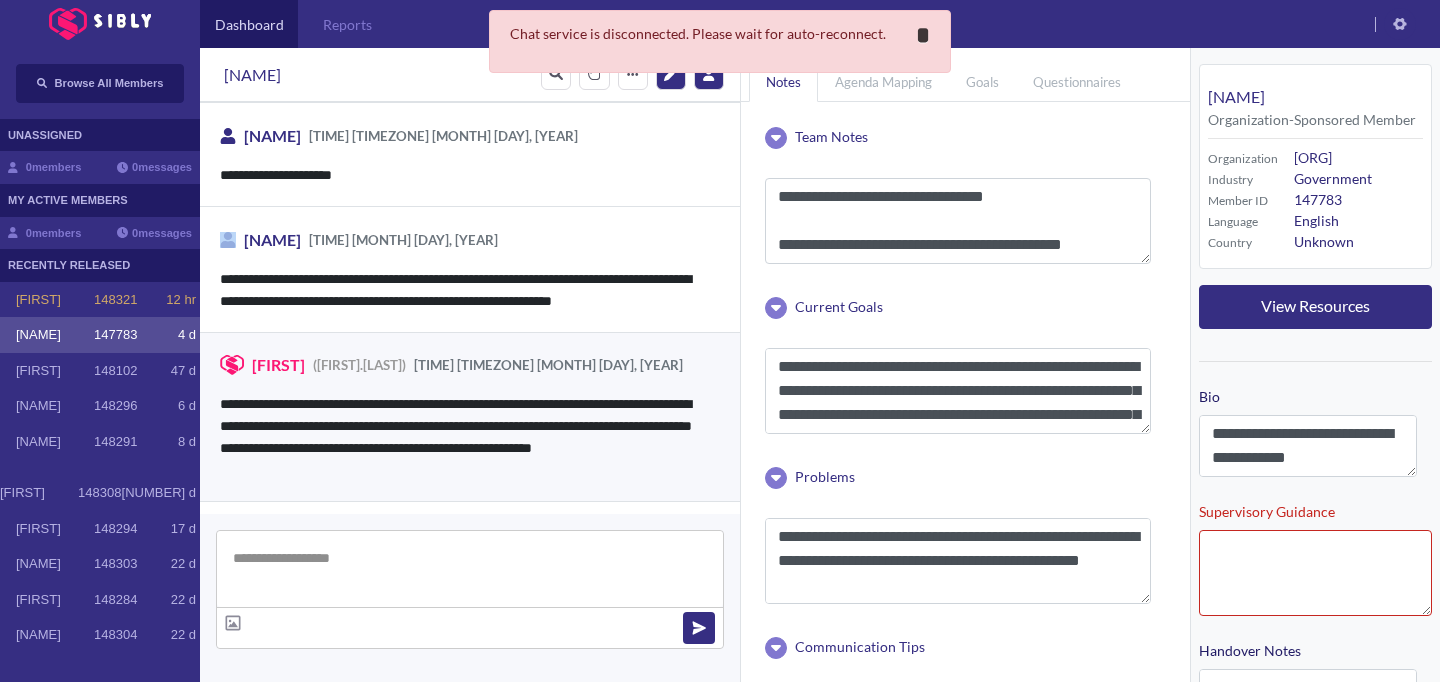 click on "*" at bounding box center (923, 35) 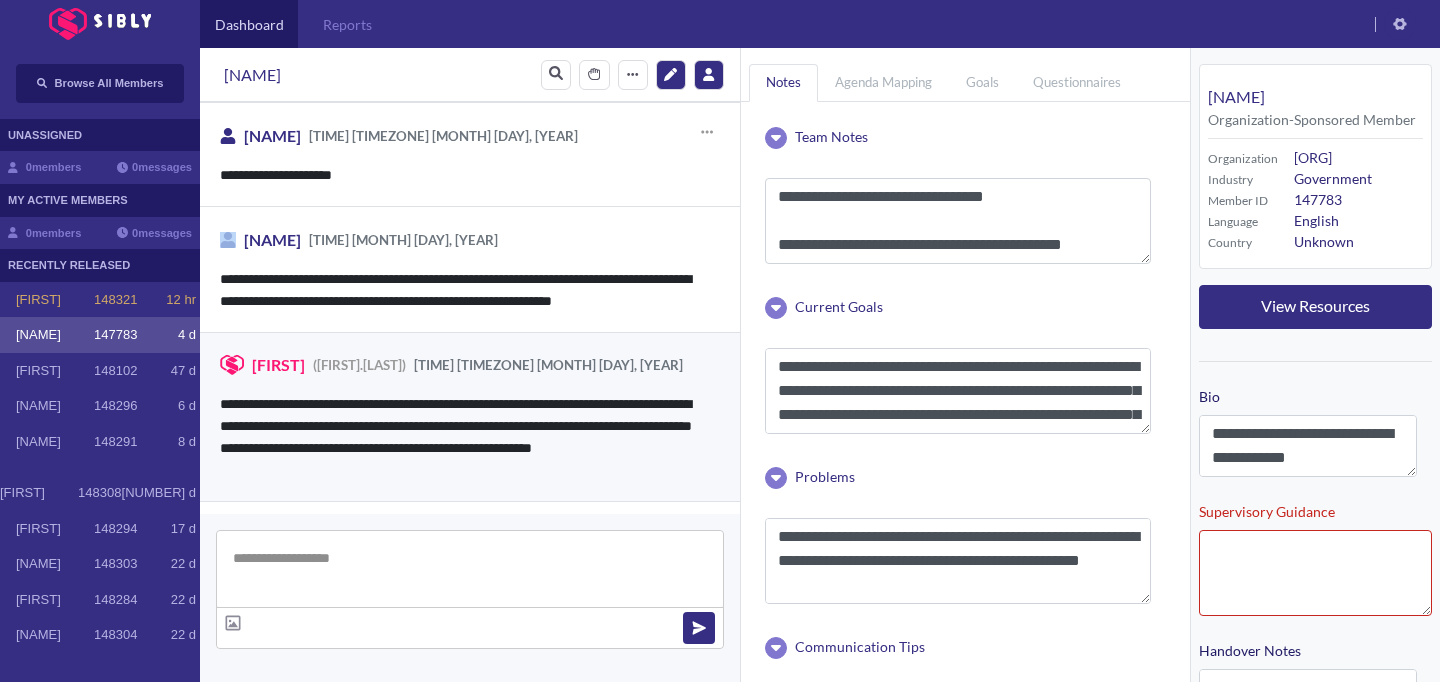 click on "**********" at bounding box center [462, 175] 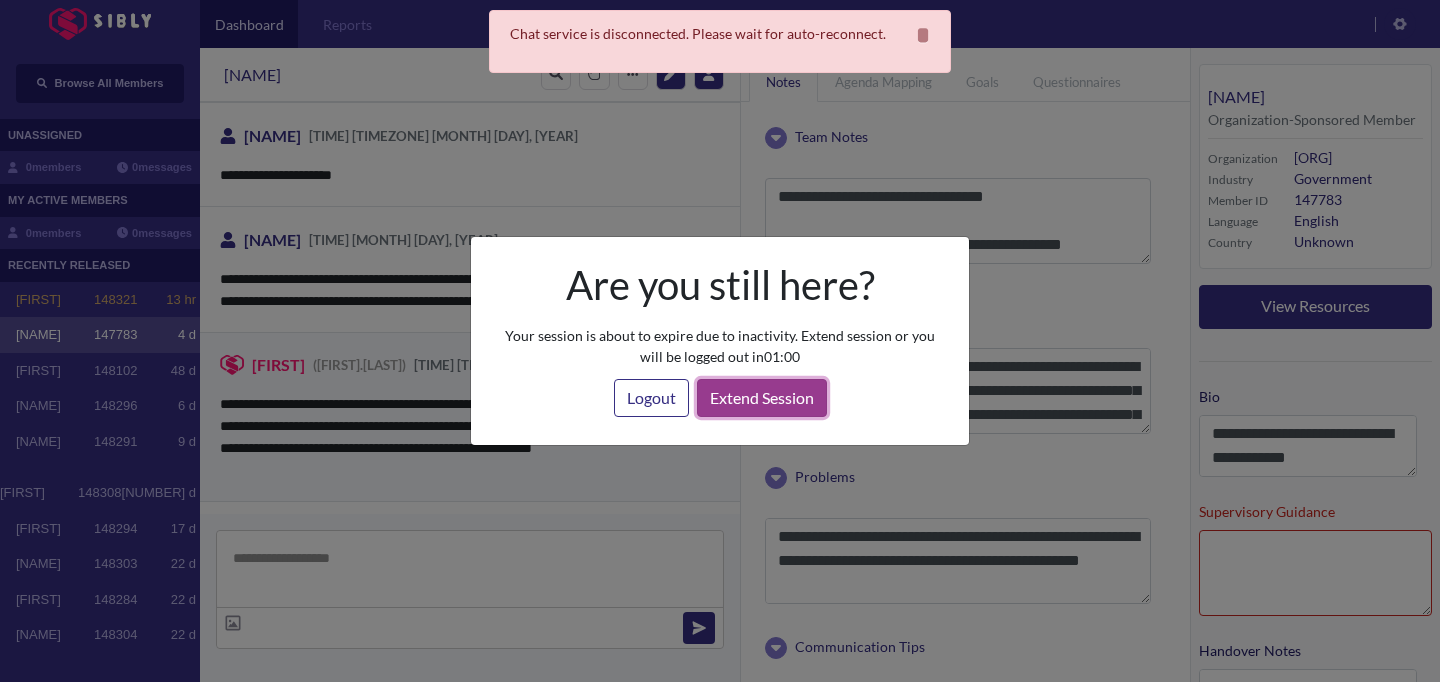 click on "Extend Session" at bounding box center [762, 398] 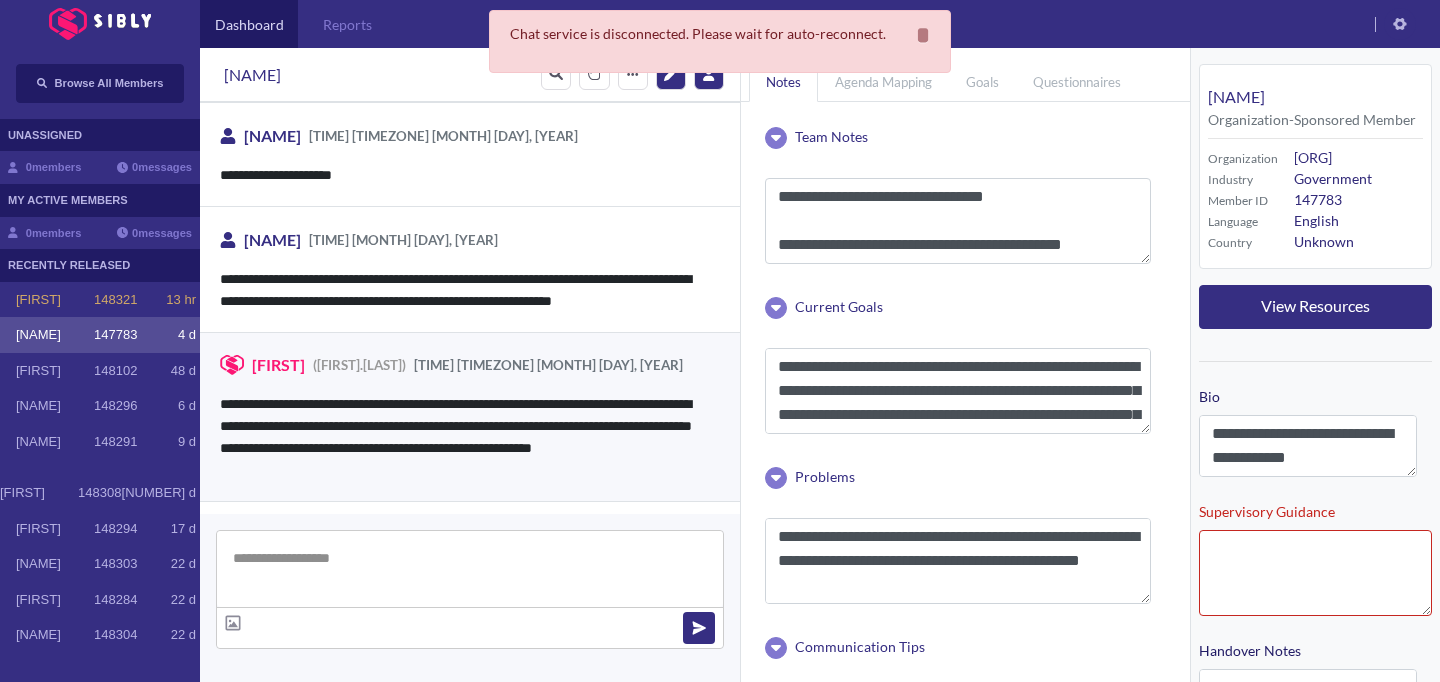 click on "**********" at bounding box center (470, 154) 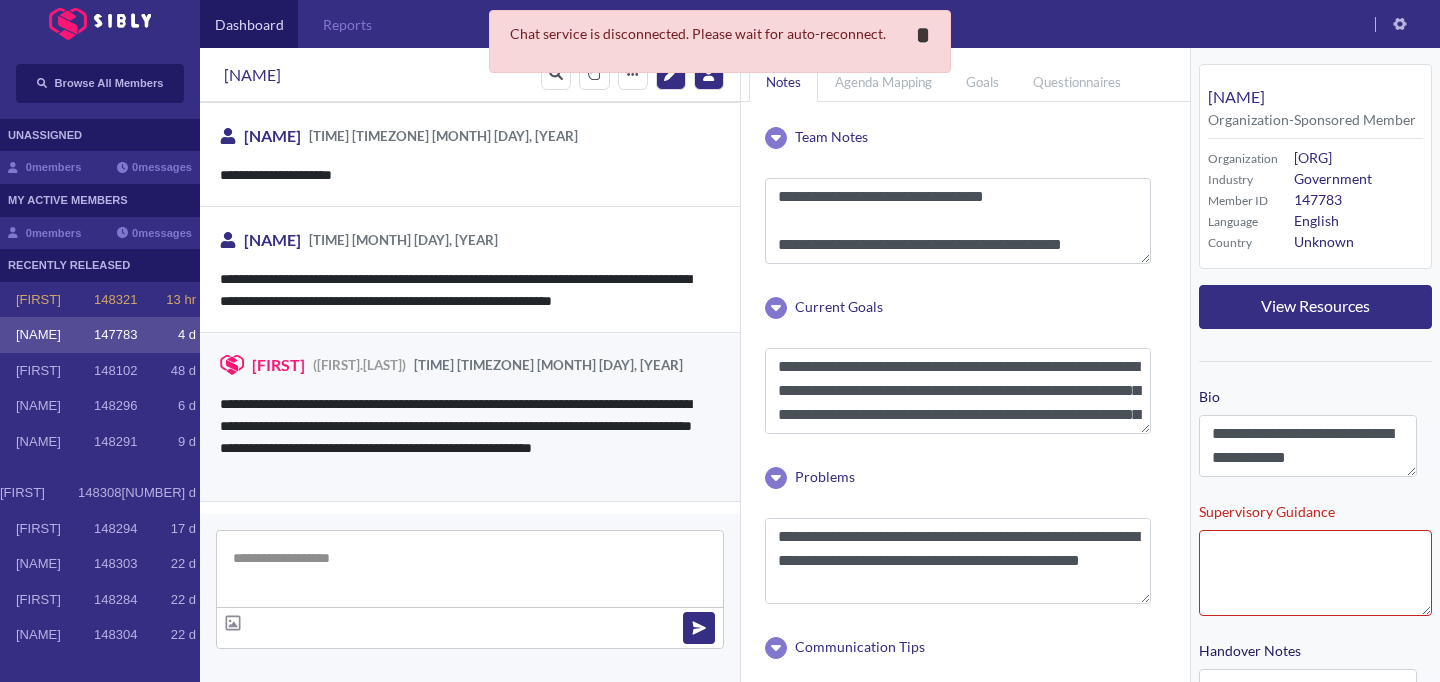 click on "*" at bounding box center (923, 35) 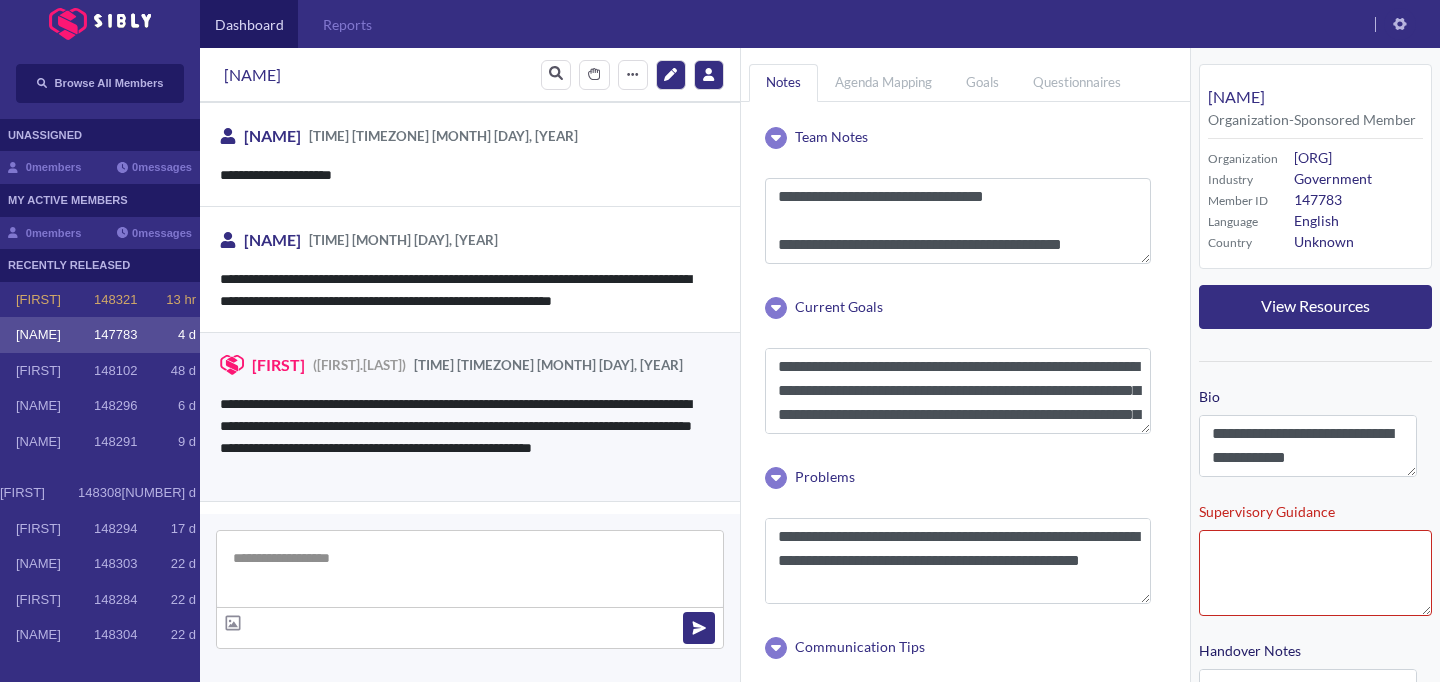 click on "Dashboard Reports" at bounding box center [720, 24] 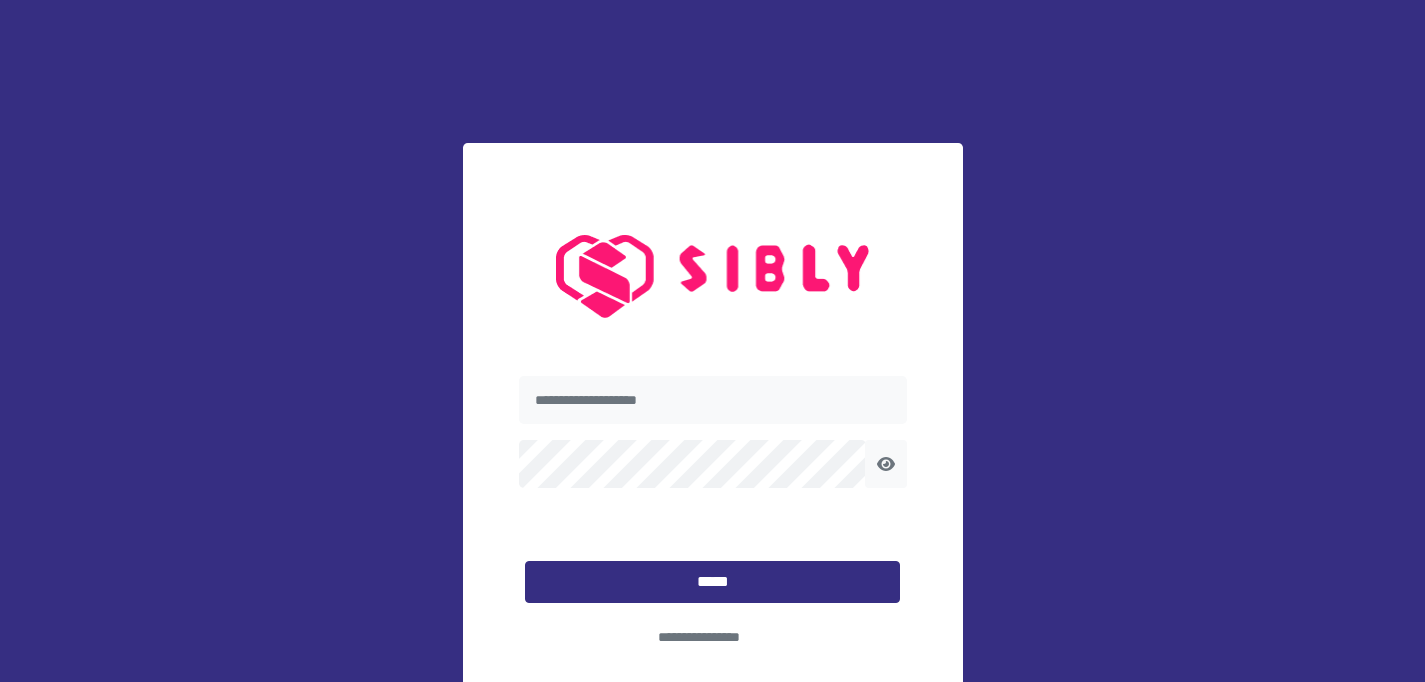 scroll, scrollTop: 0, scrollLeft: 0, axis: both 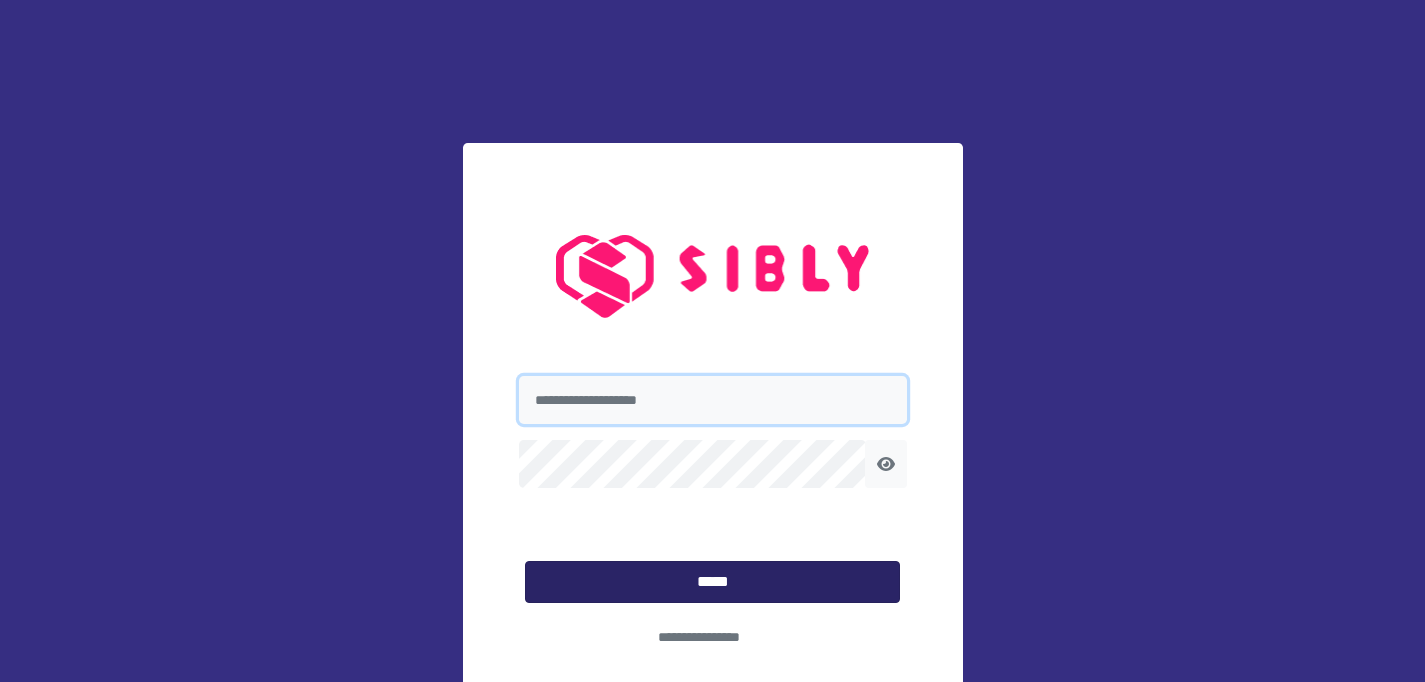 type on "**********" 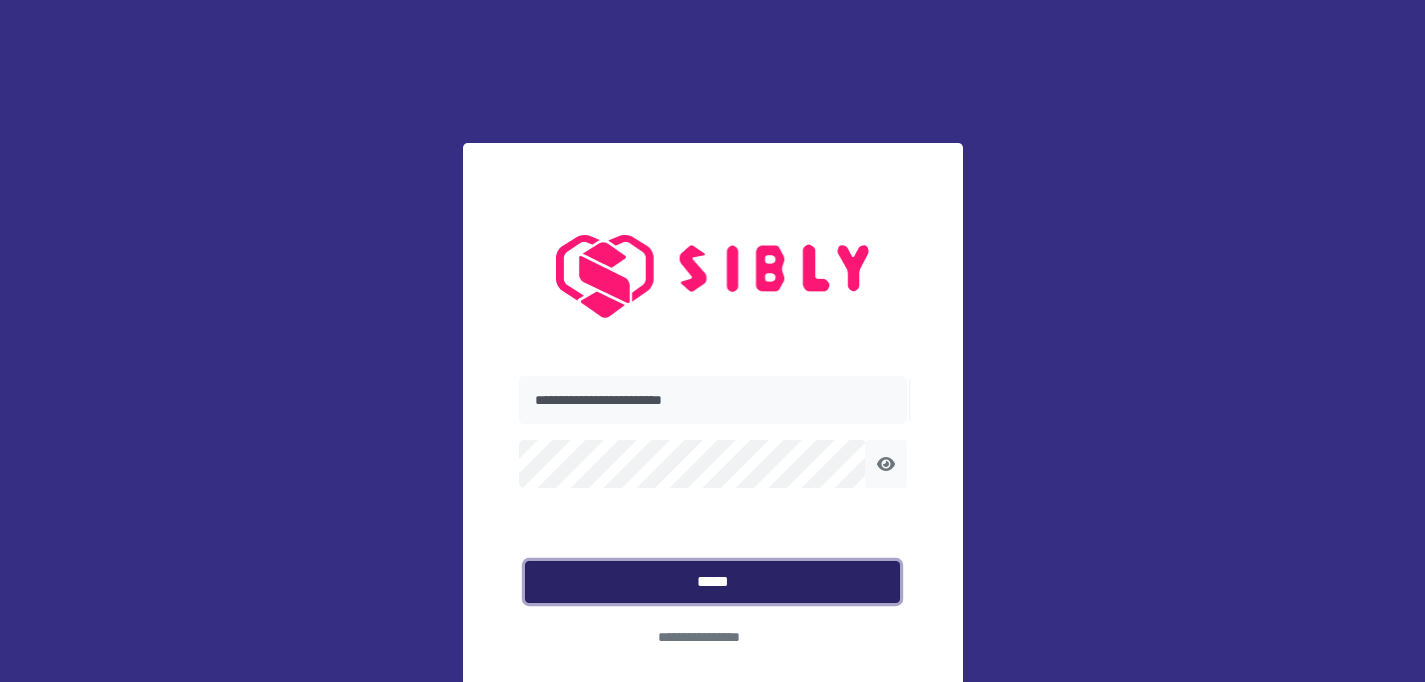 click on "*****" at bounding box center (712, 582) 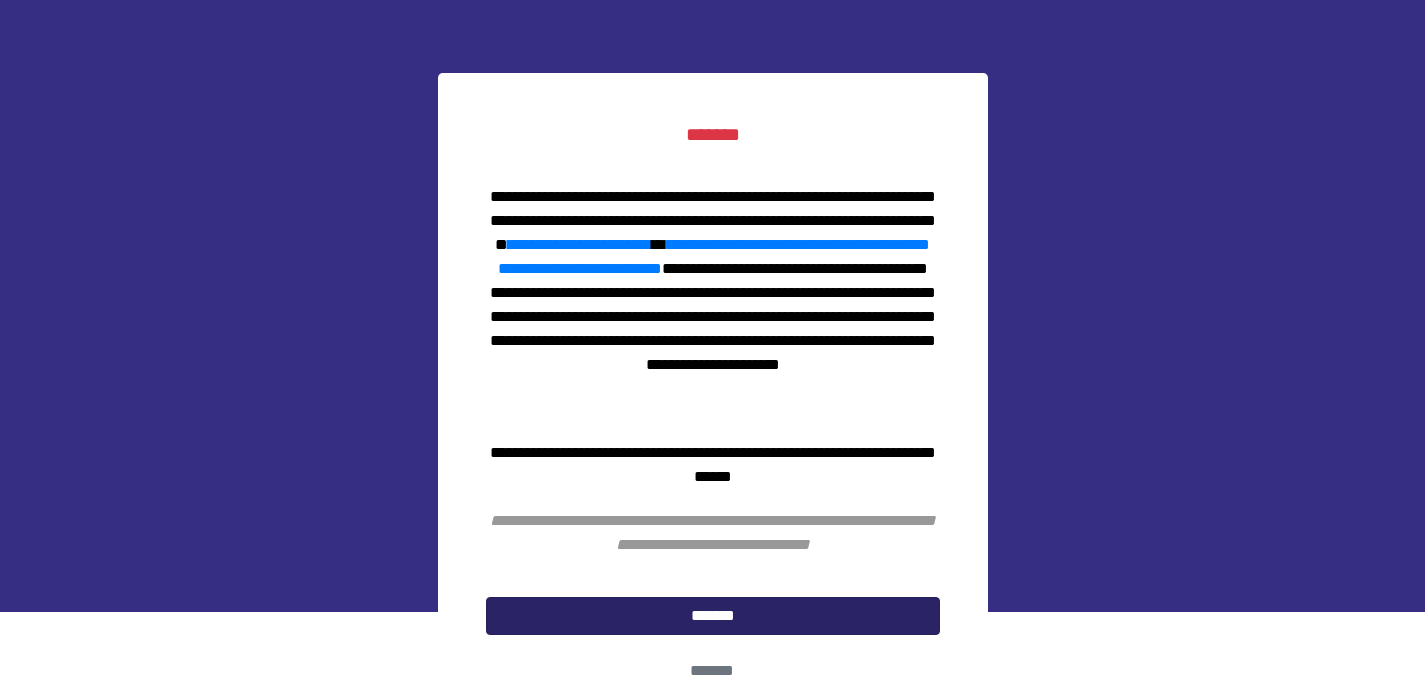 scroll, scrollTop: 108, scrollLeft: 0, axis: vertical 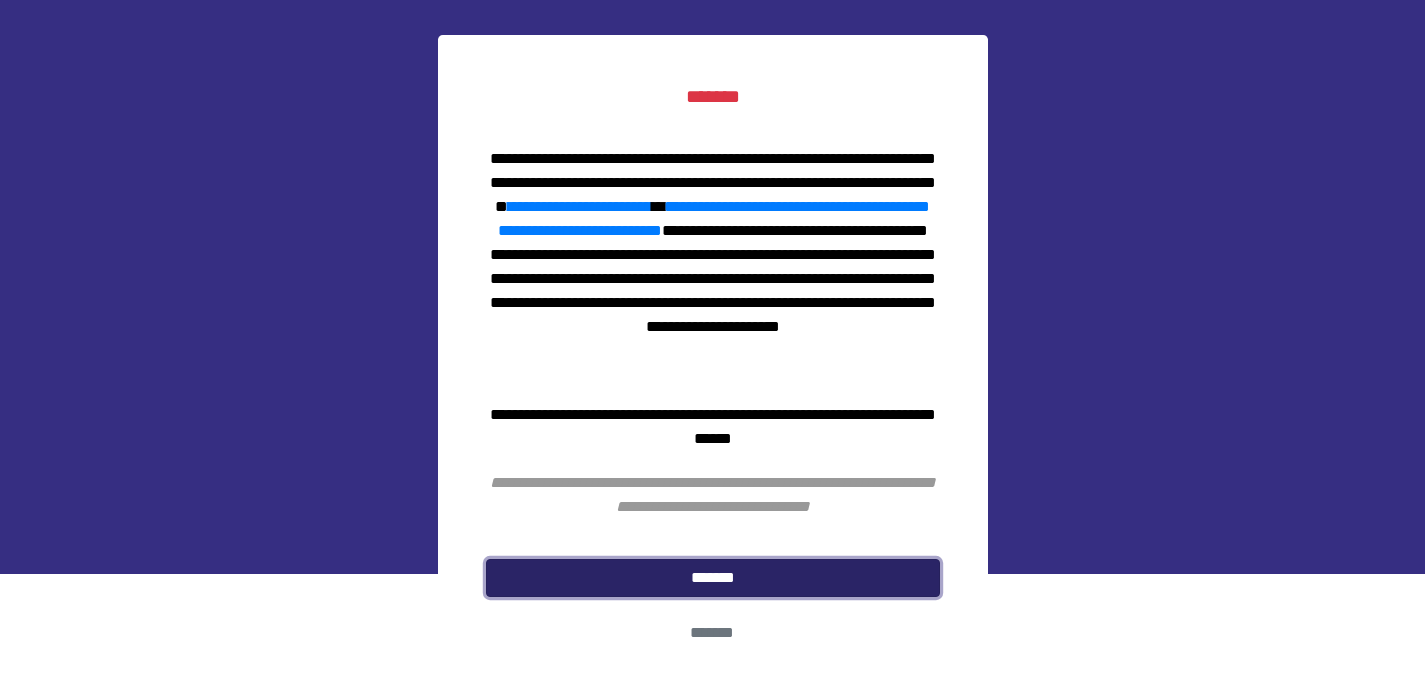click on "*******" at bounding box center [713, 578] 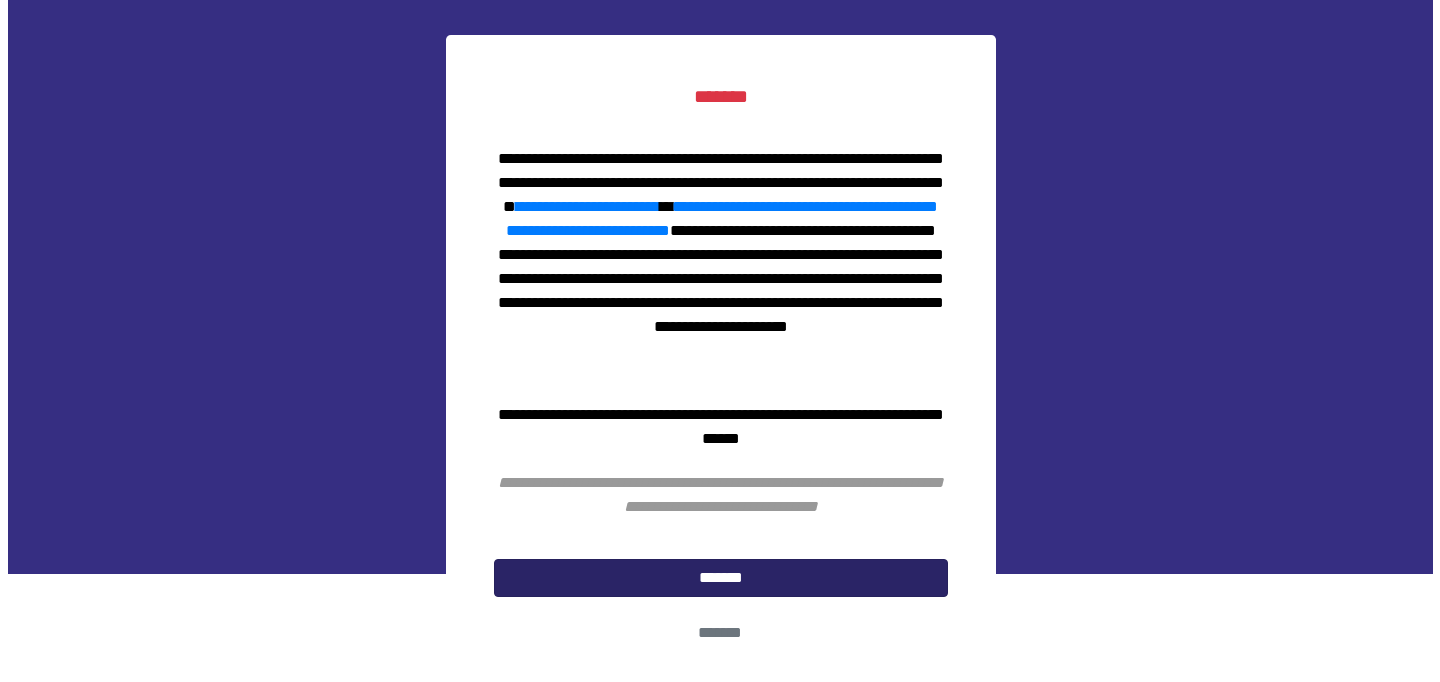 scroll, scrollTop: 0, scrollLeft: 0, axis: both 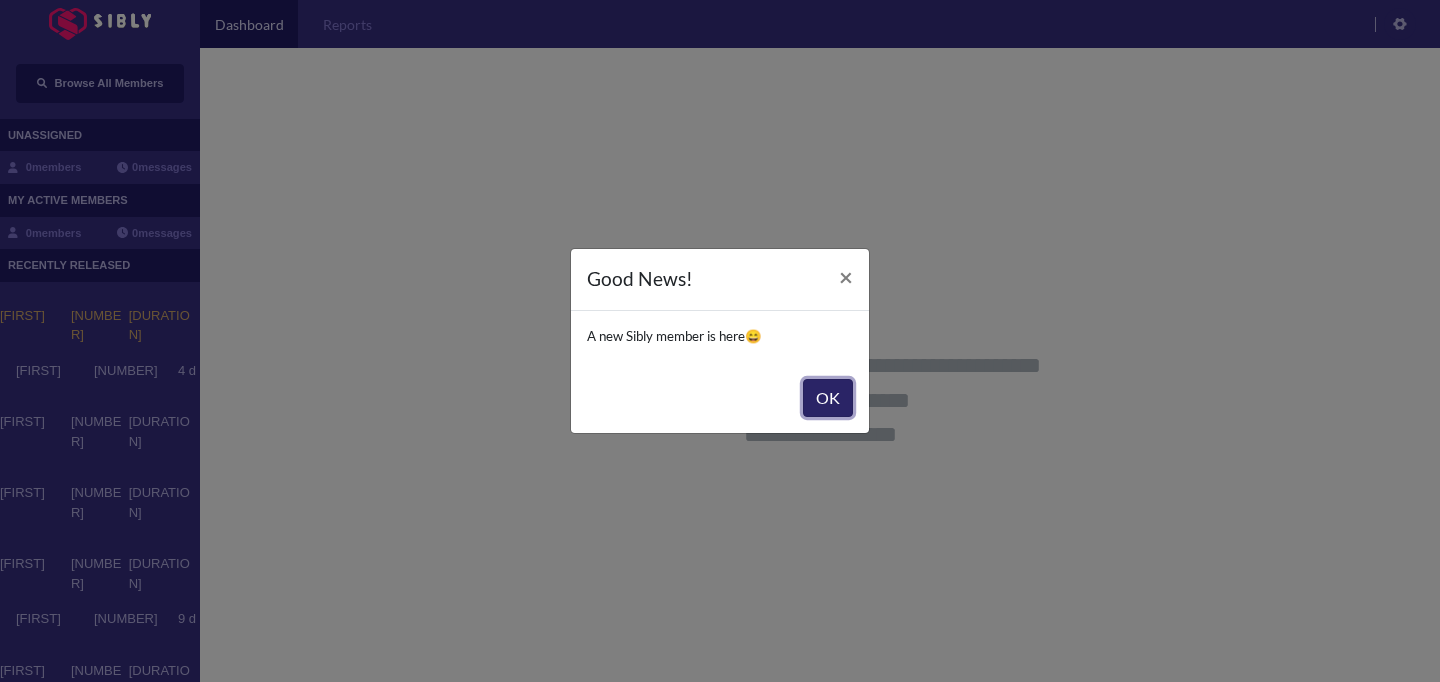 click on "OK" at bounding box center (828, 398) 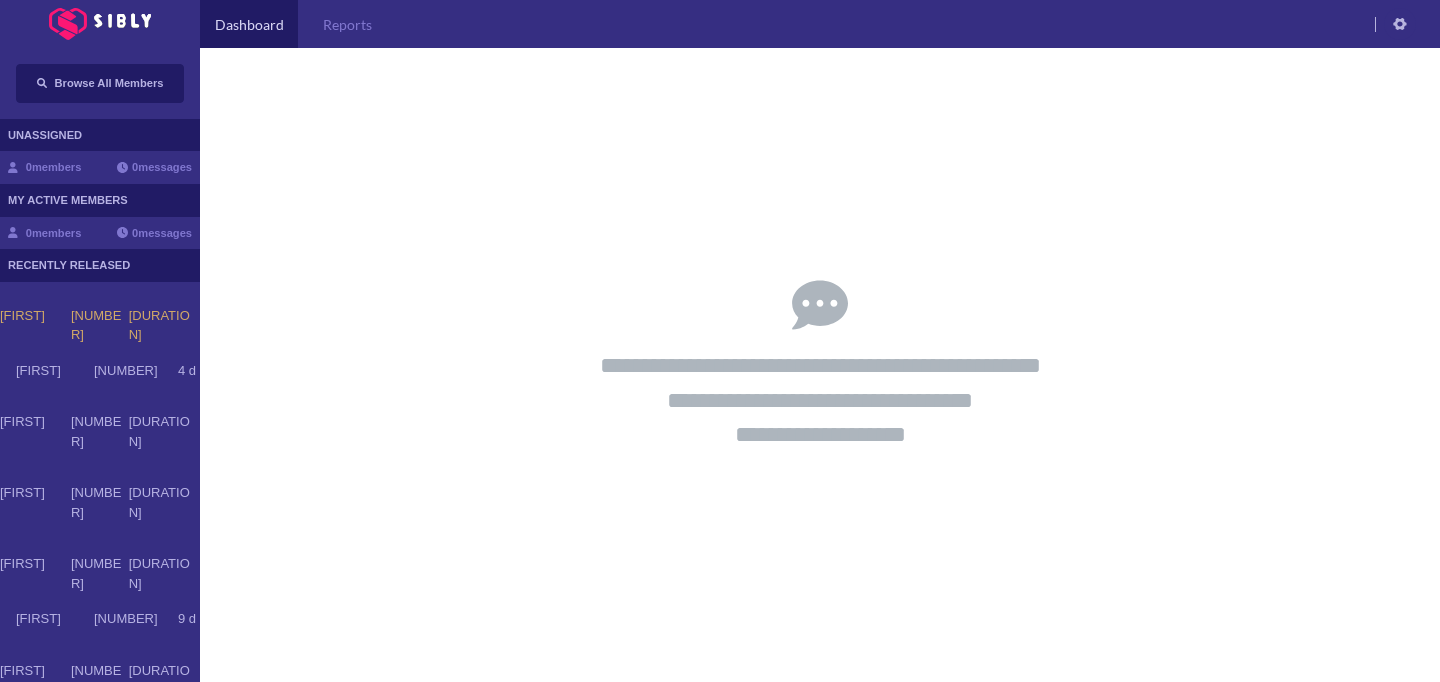 click on "**********" at bounding box center [820, 365] 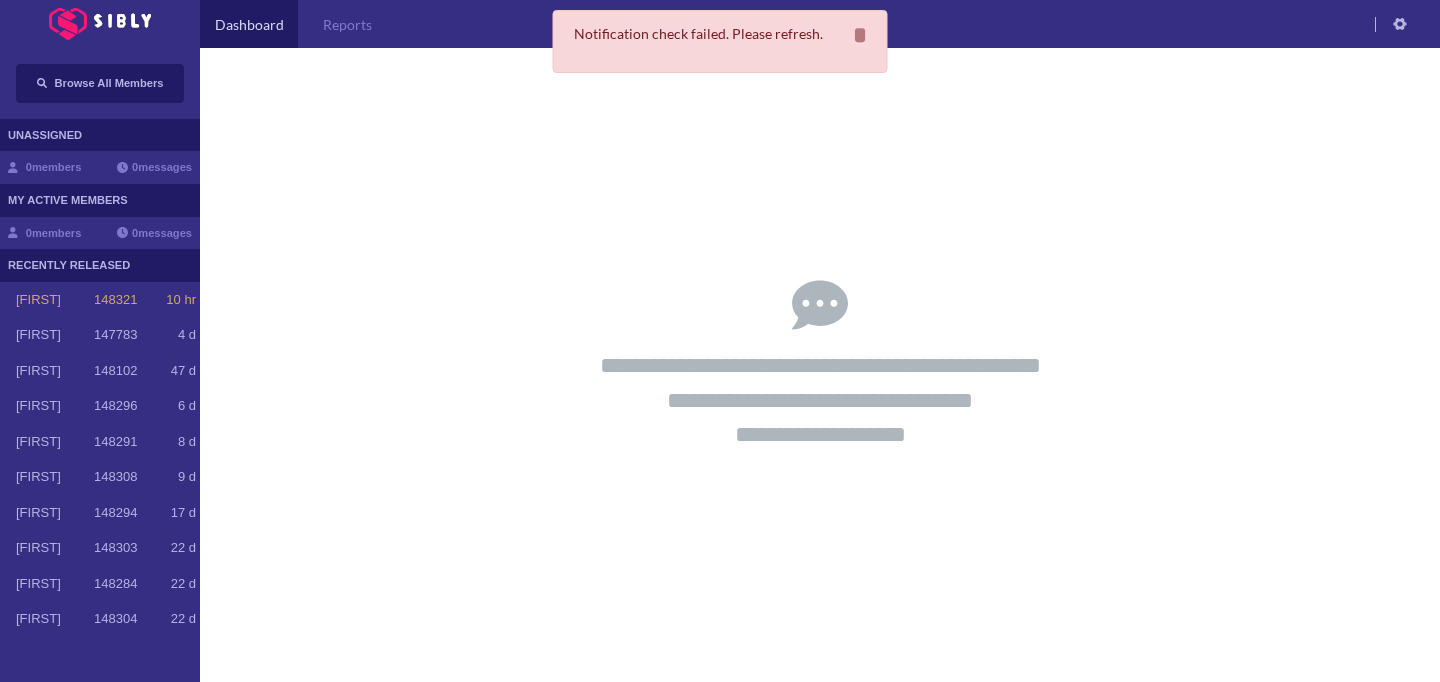 scroll, scrollTop: 0, scrollLeft: 0, axis: both 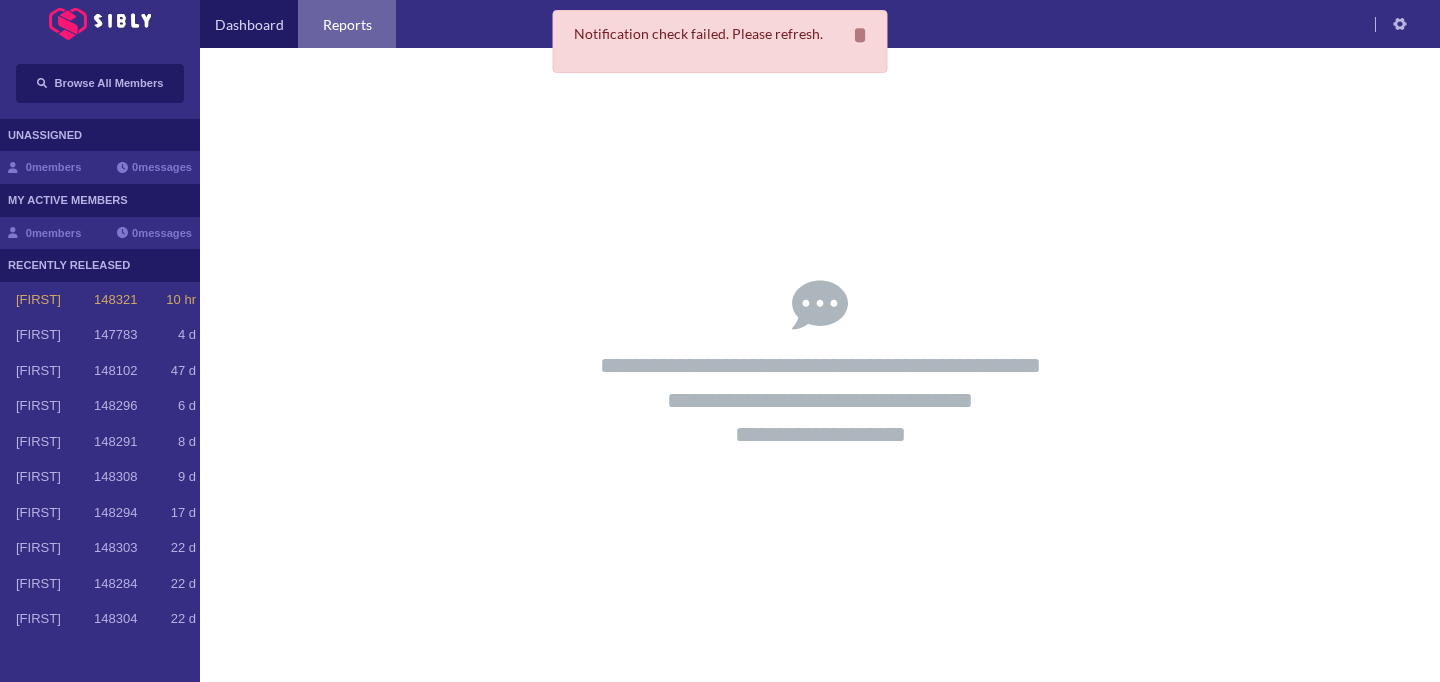 click on "Reports" at bounding box center (347, 24) 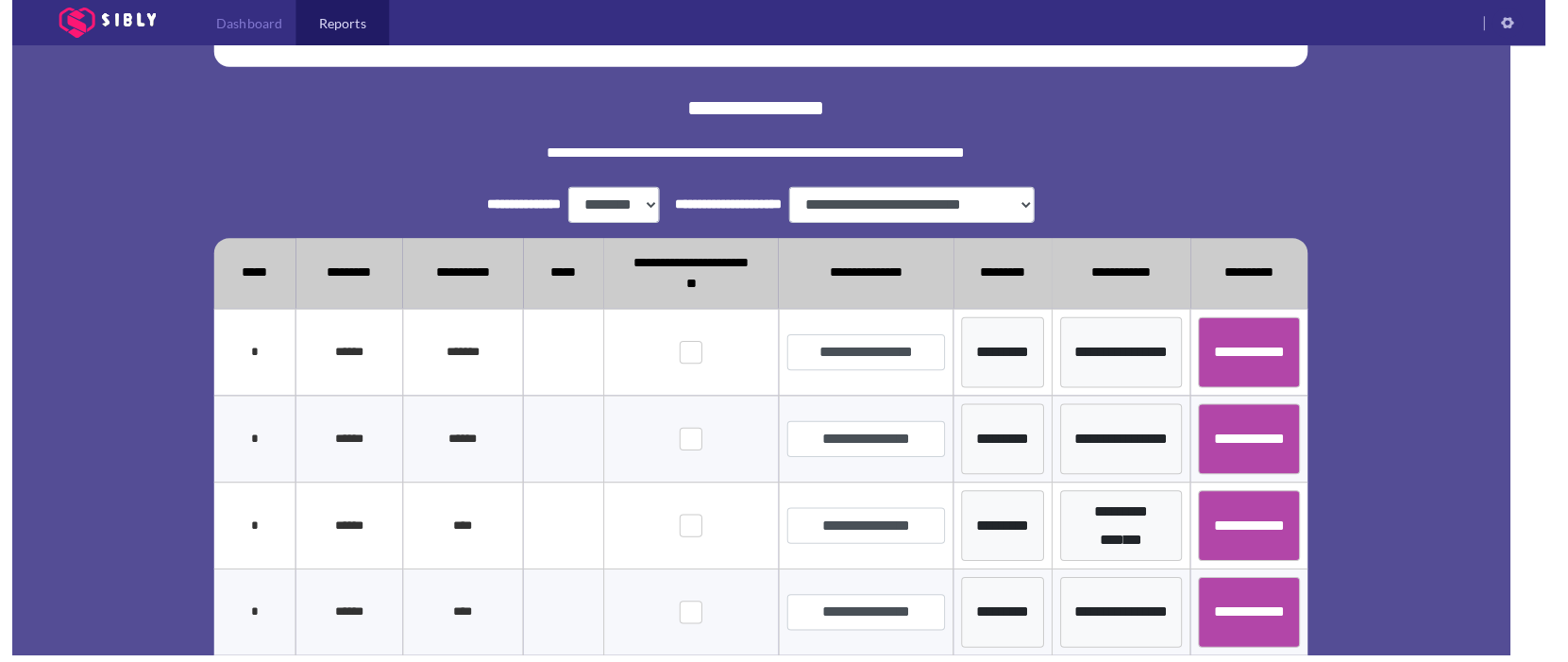 scroll, scrollTop: 262, scrollLeft: 0, axis: vertical 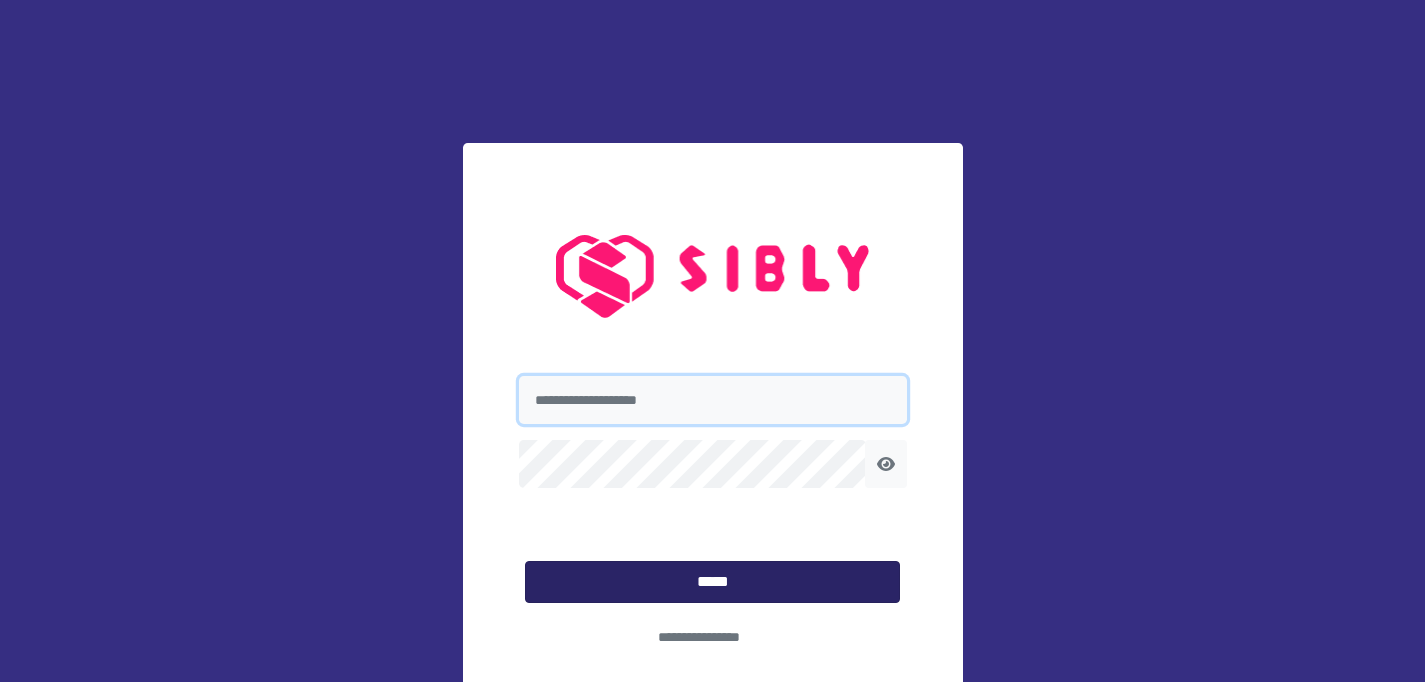 type on "**********" 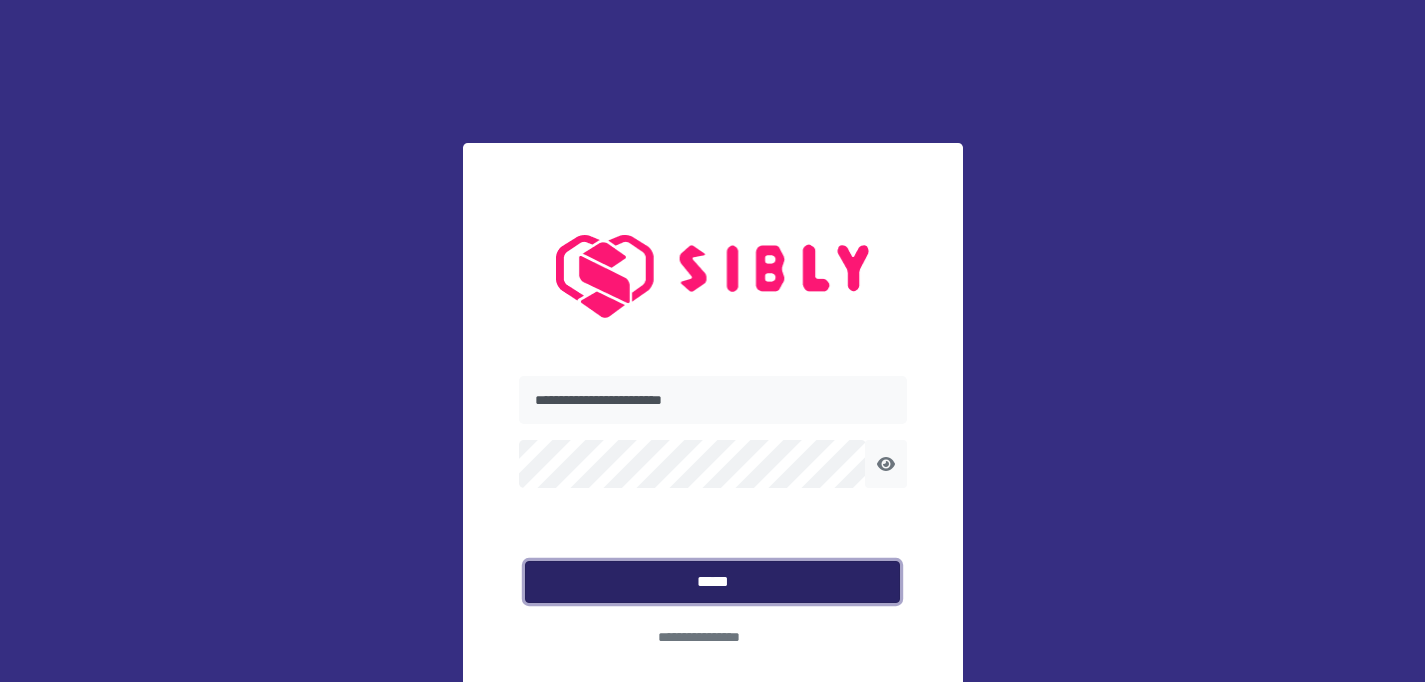 click on "*****" at bounding box center [712, 582] 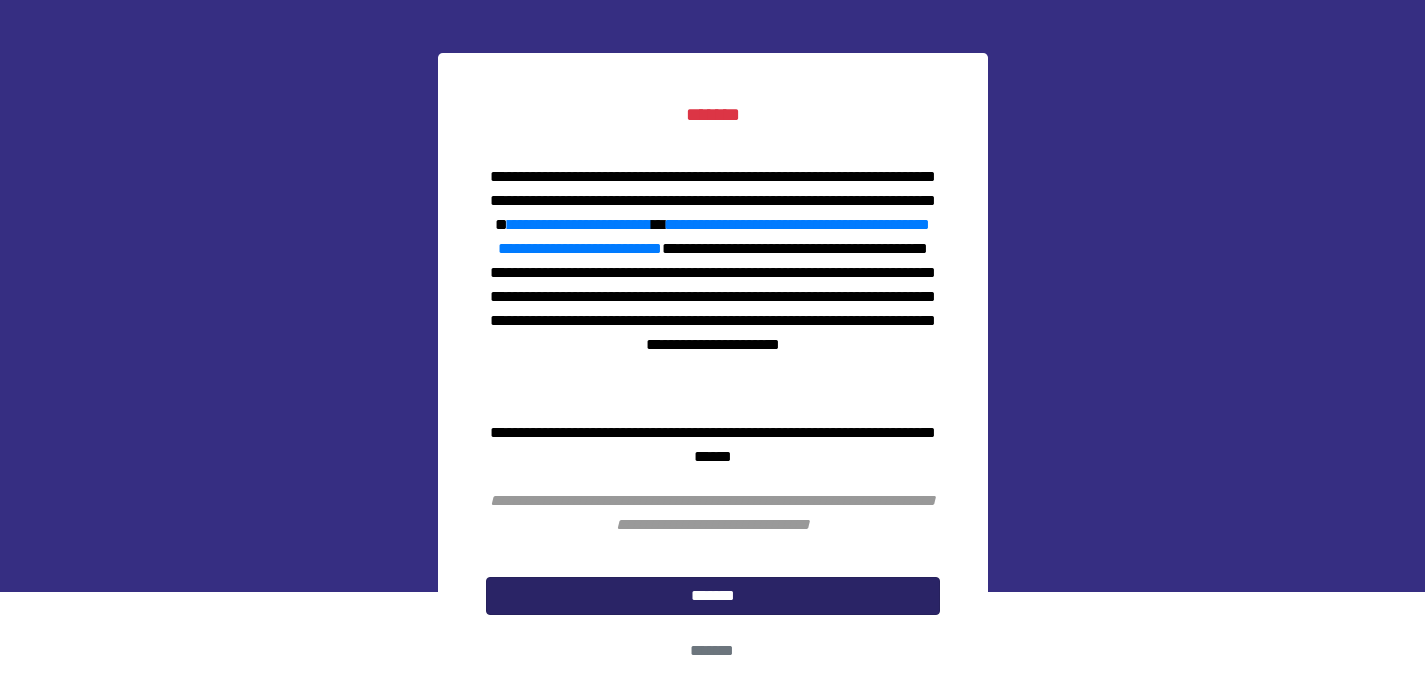 scroll, scrollTop: 94, scrollLeft: 0, axis: vertical 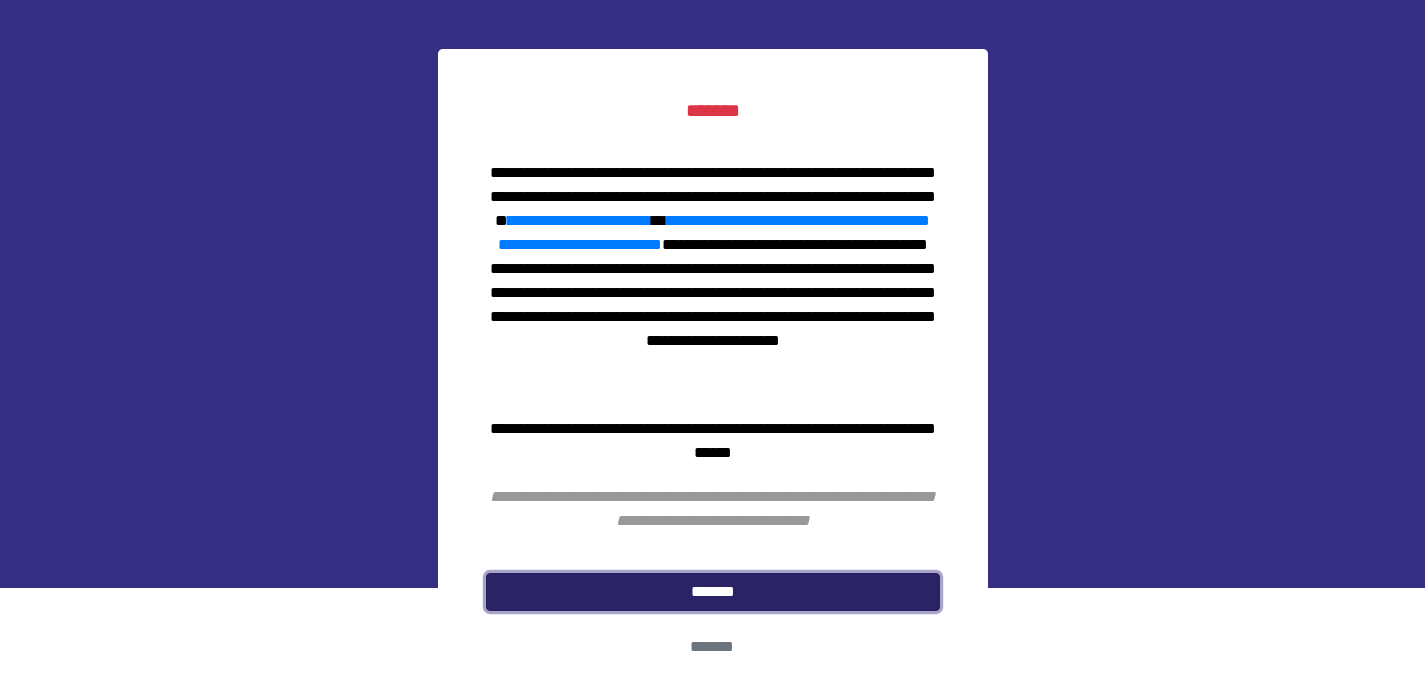 click on "*******" at bounding box center (713, 592) 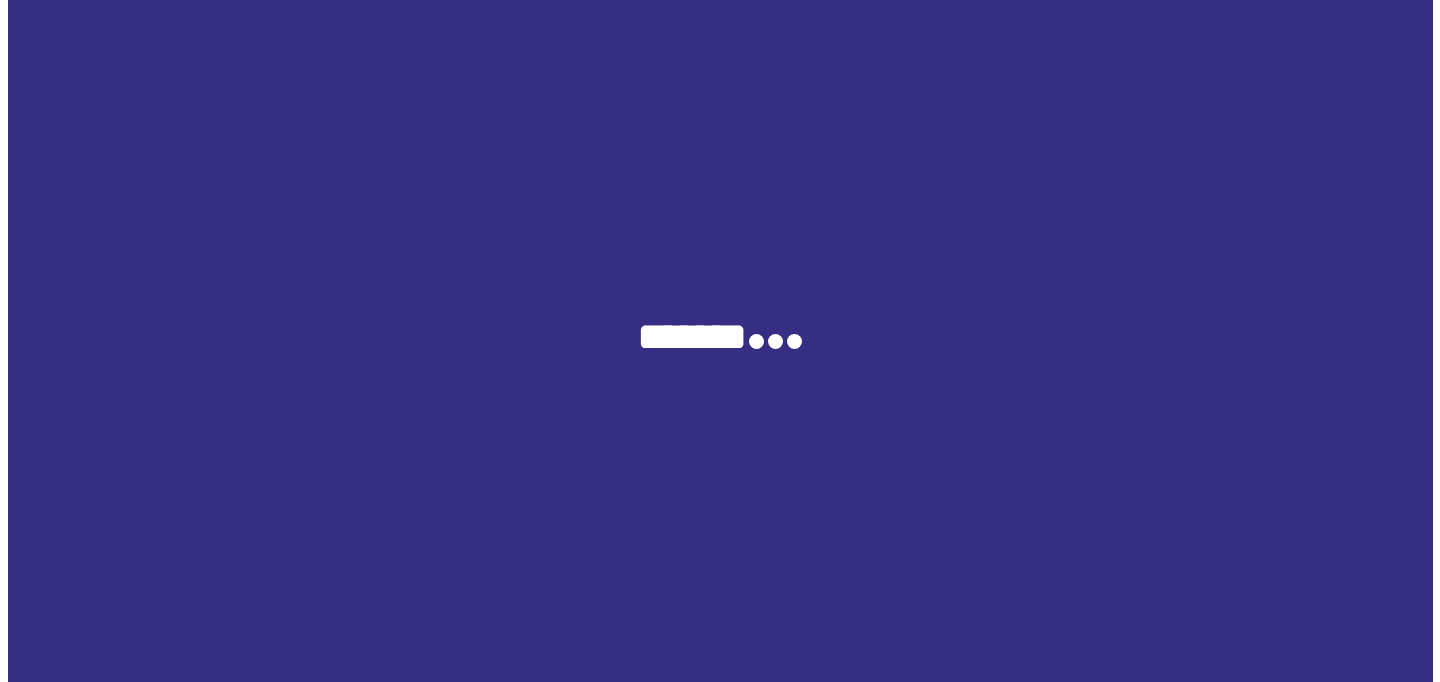 scroll, scrollTop: 0, scrollLeft: 0, axis: both 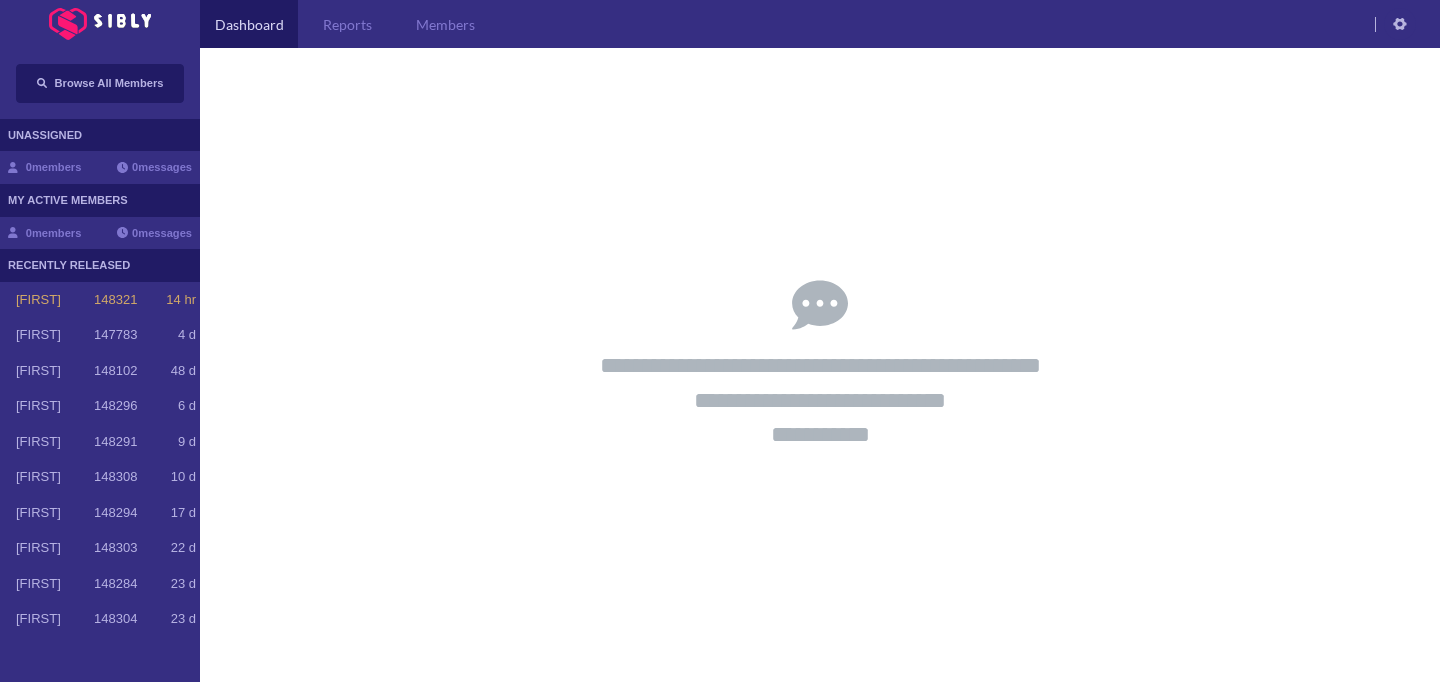 click on "**********" at bounding box center [820, 365] 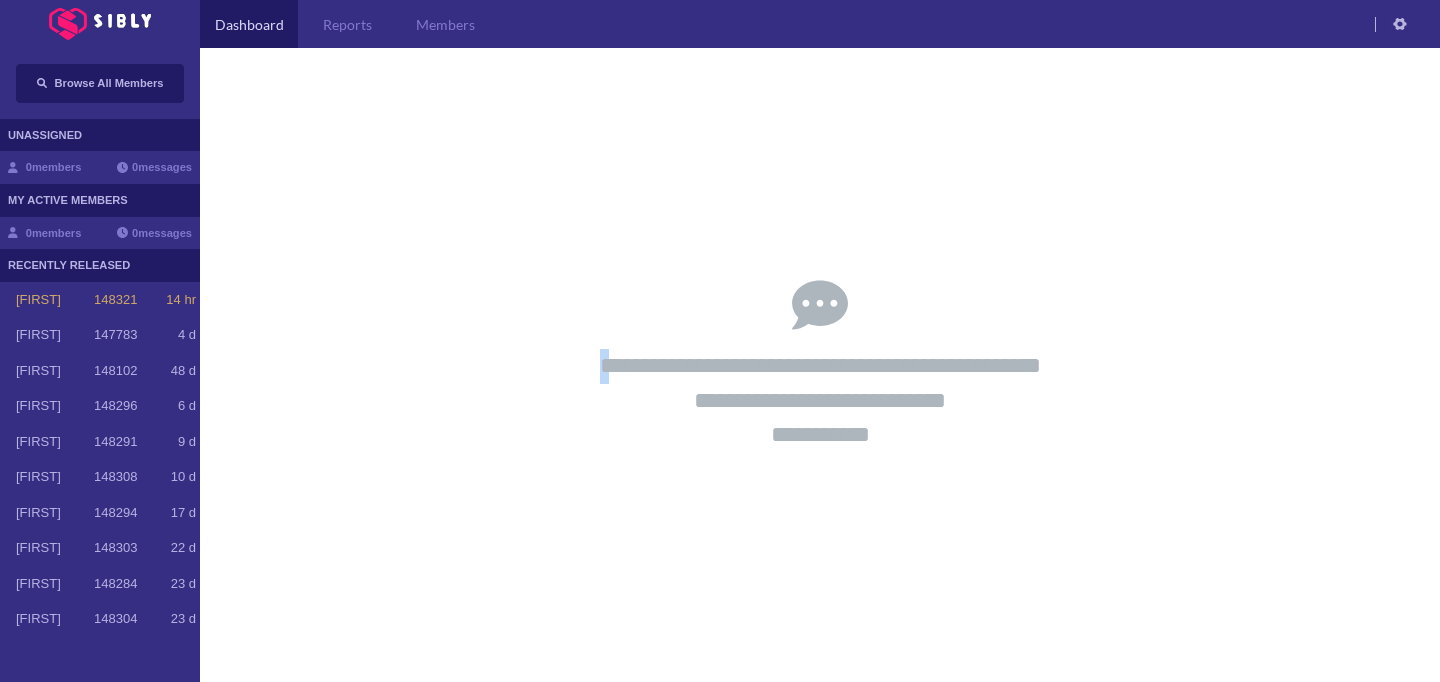 click on "**********" at bounding box center (820, 365) 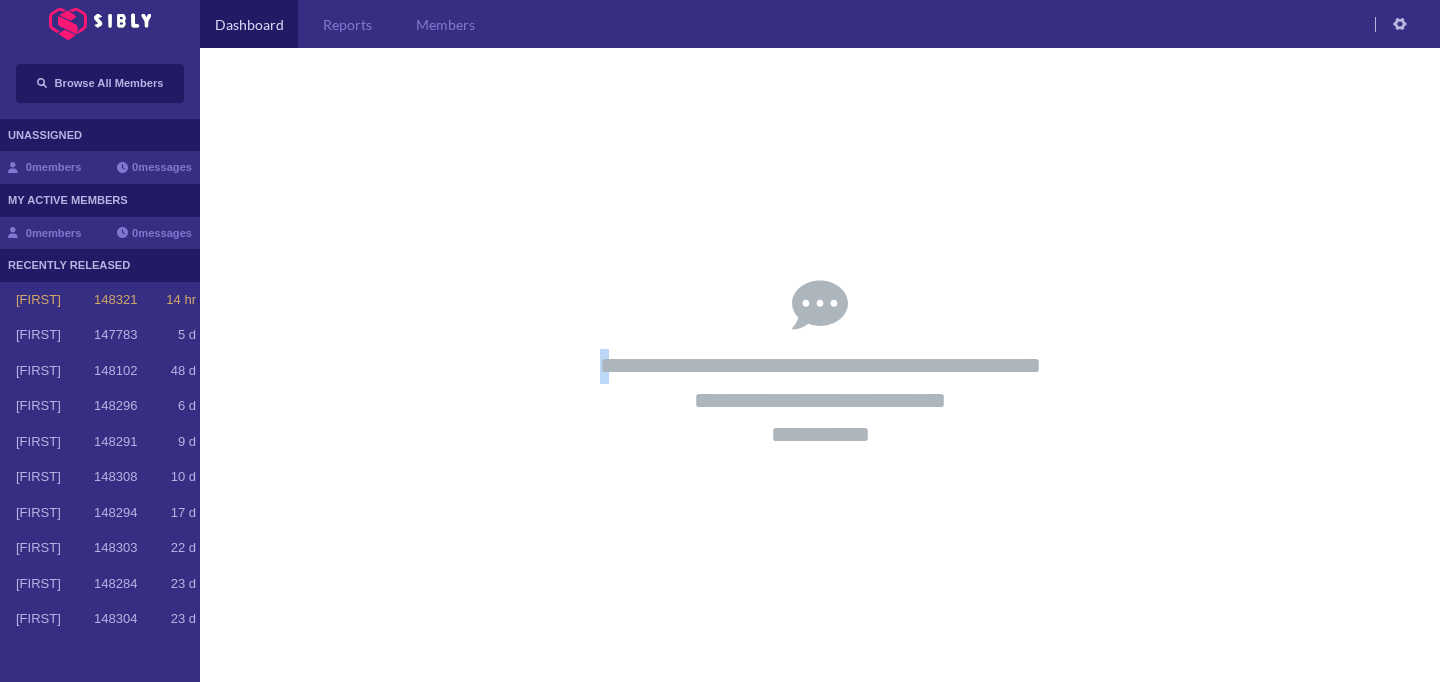 click on "**********" at bounding box center [820, 365] 